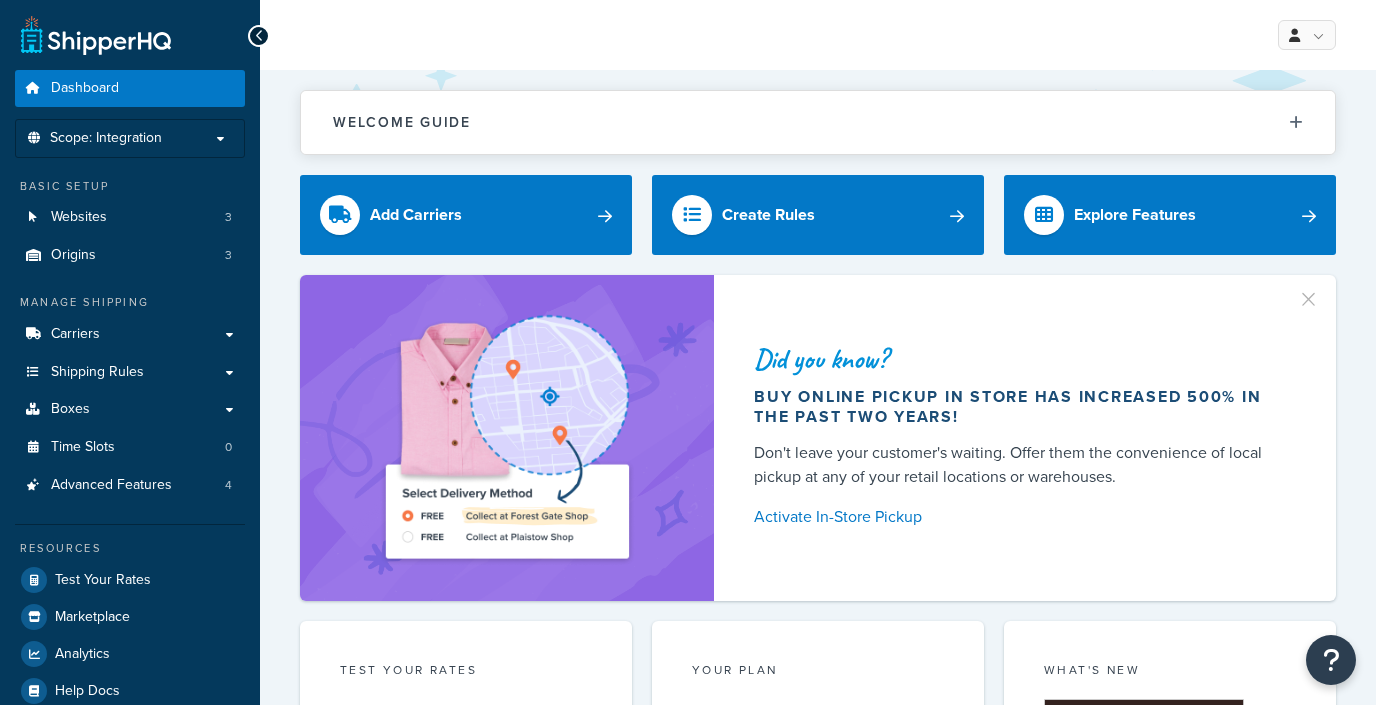 scroll, scrollTop: 0, scrollLeft: 0, axis: both 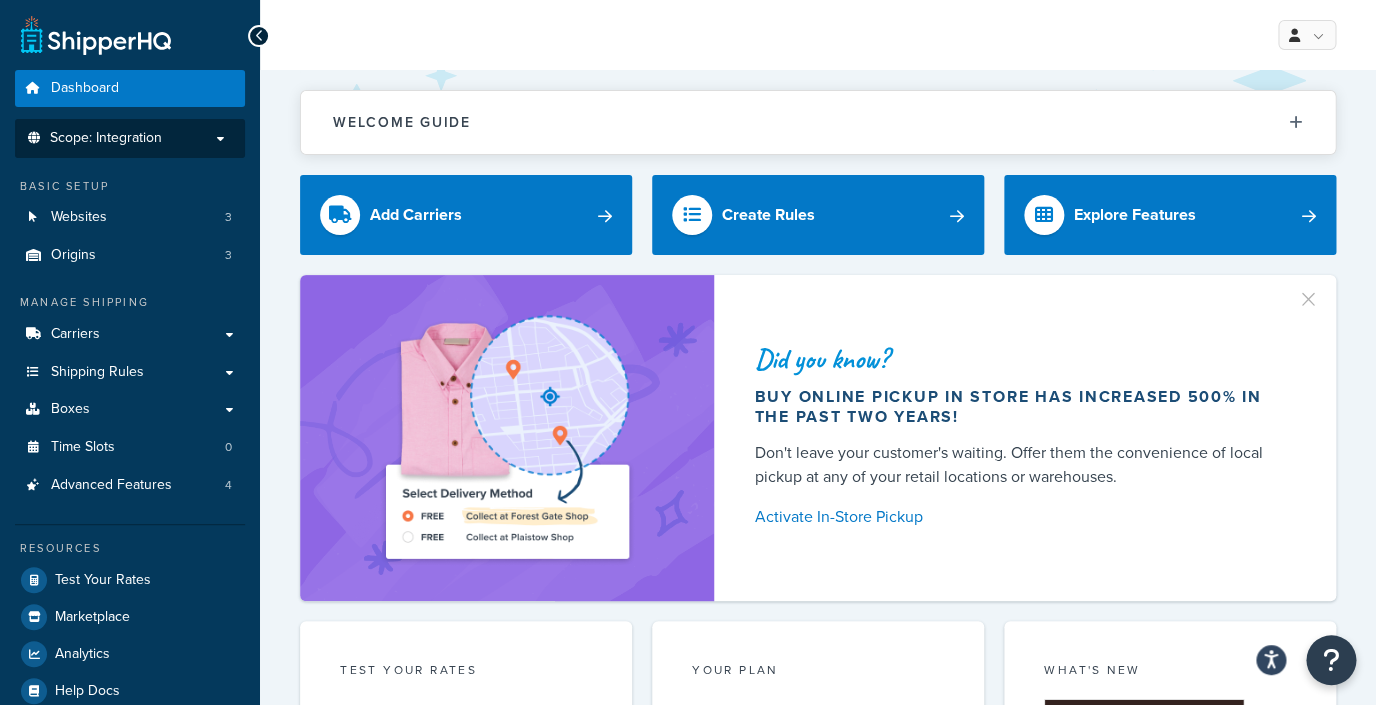 click on "Scope:   Integration" at bounding box center [130, 138] 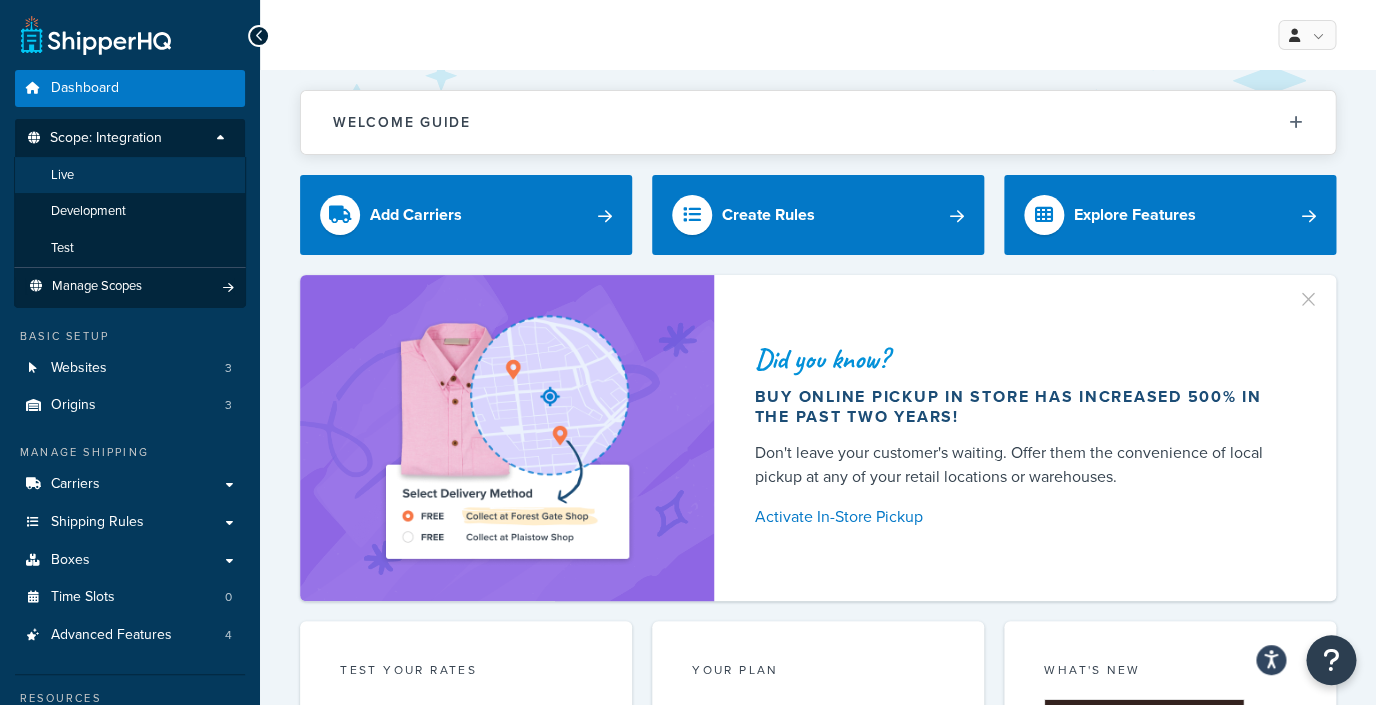click on "Live" at bounding box center [130, 175] 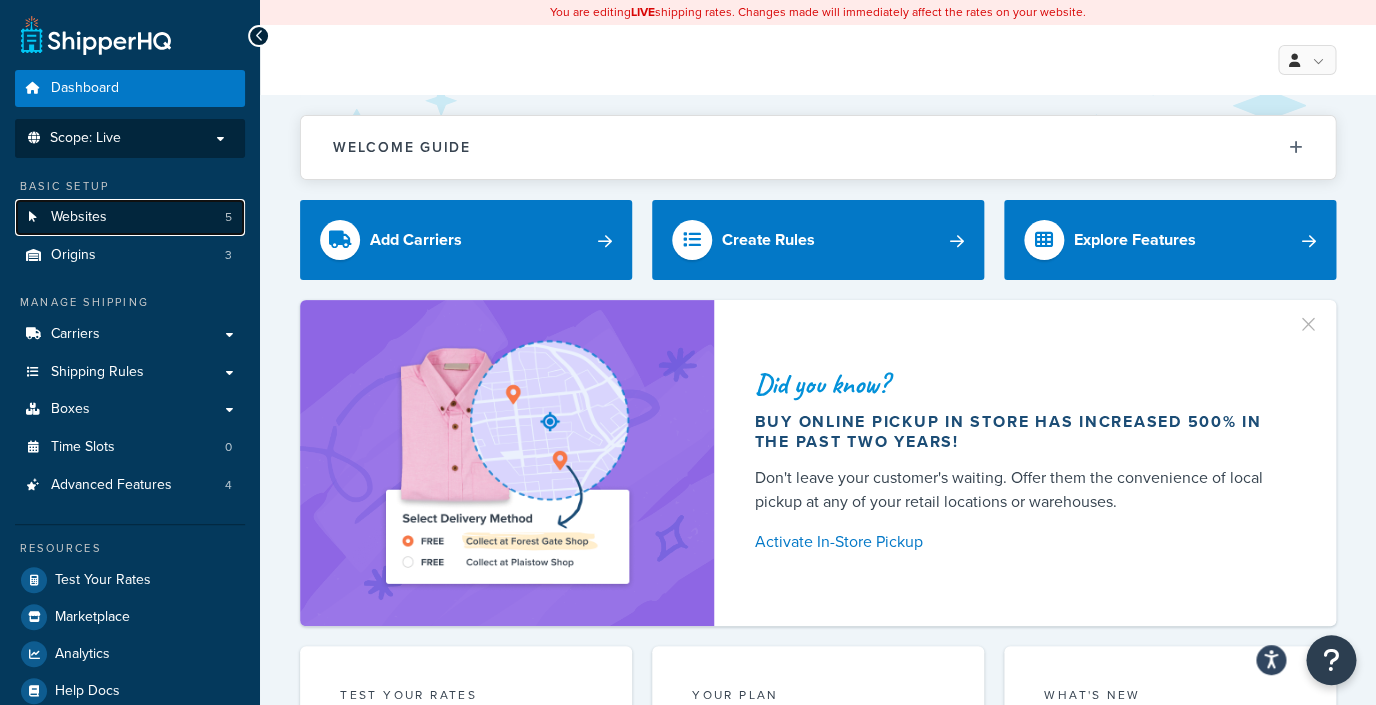 click on "Websites 5" at bounding box center (130, 217) 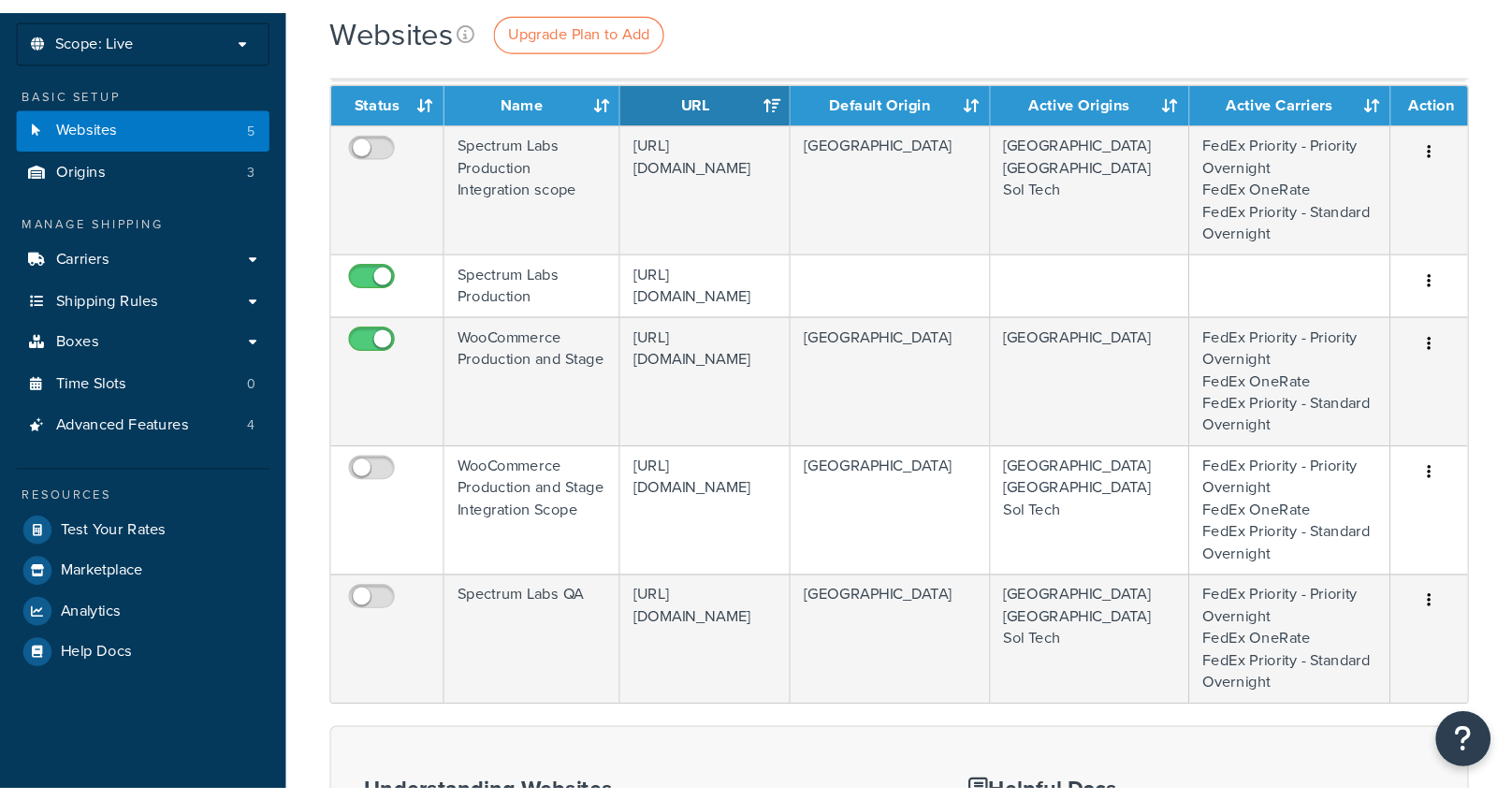 scroll, scrollTop: 109, scrollLeft: 0, axis: vertical 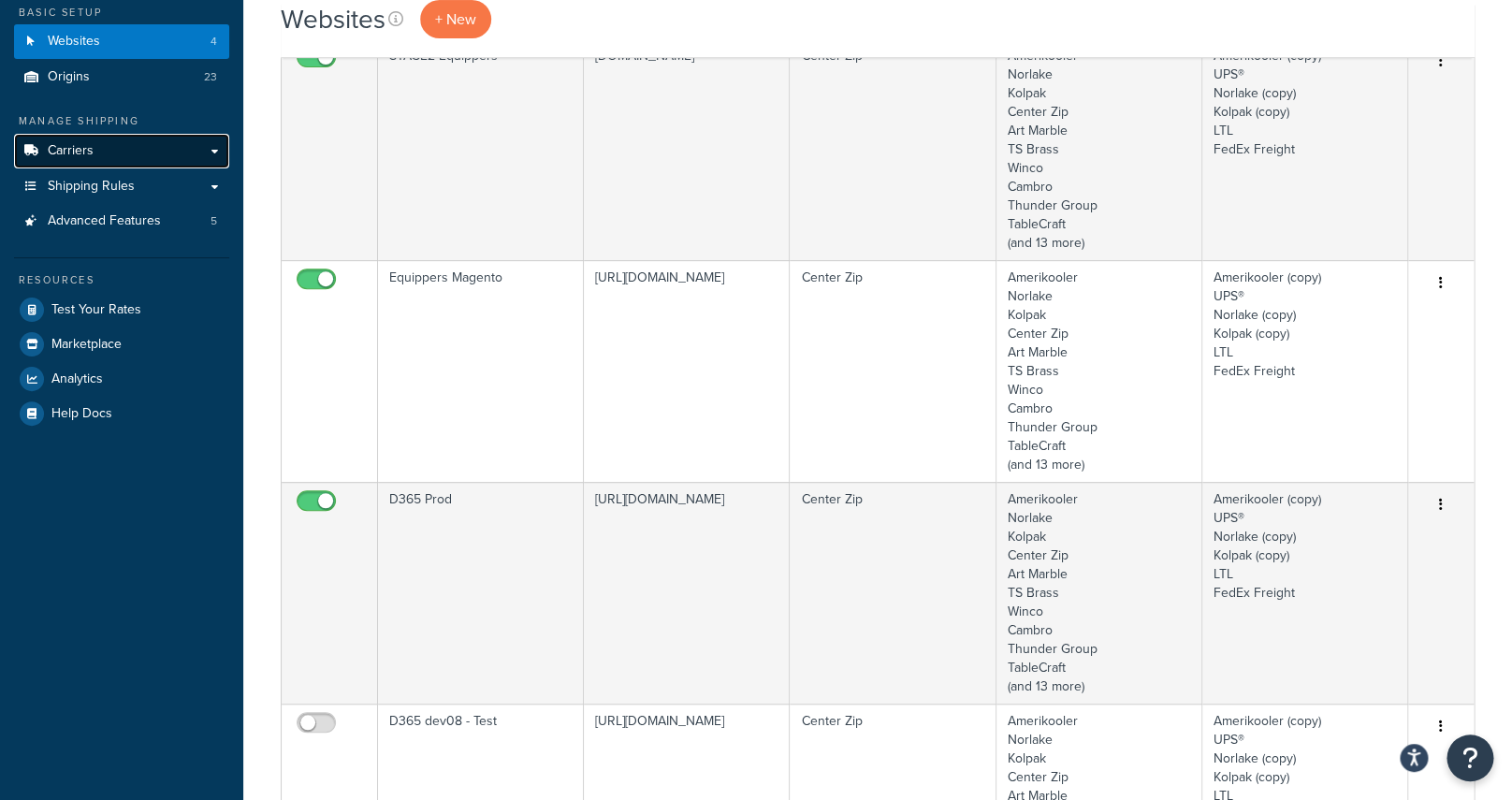 click on "Carriers" at bounding box center [122, 151] 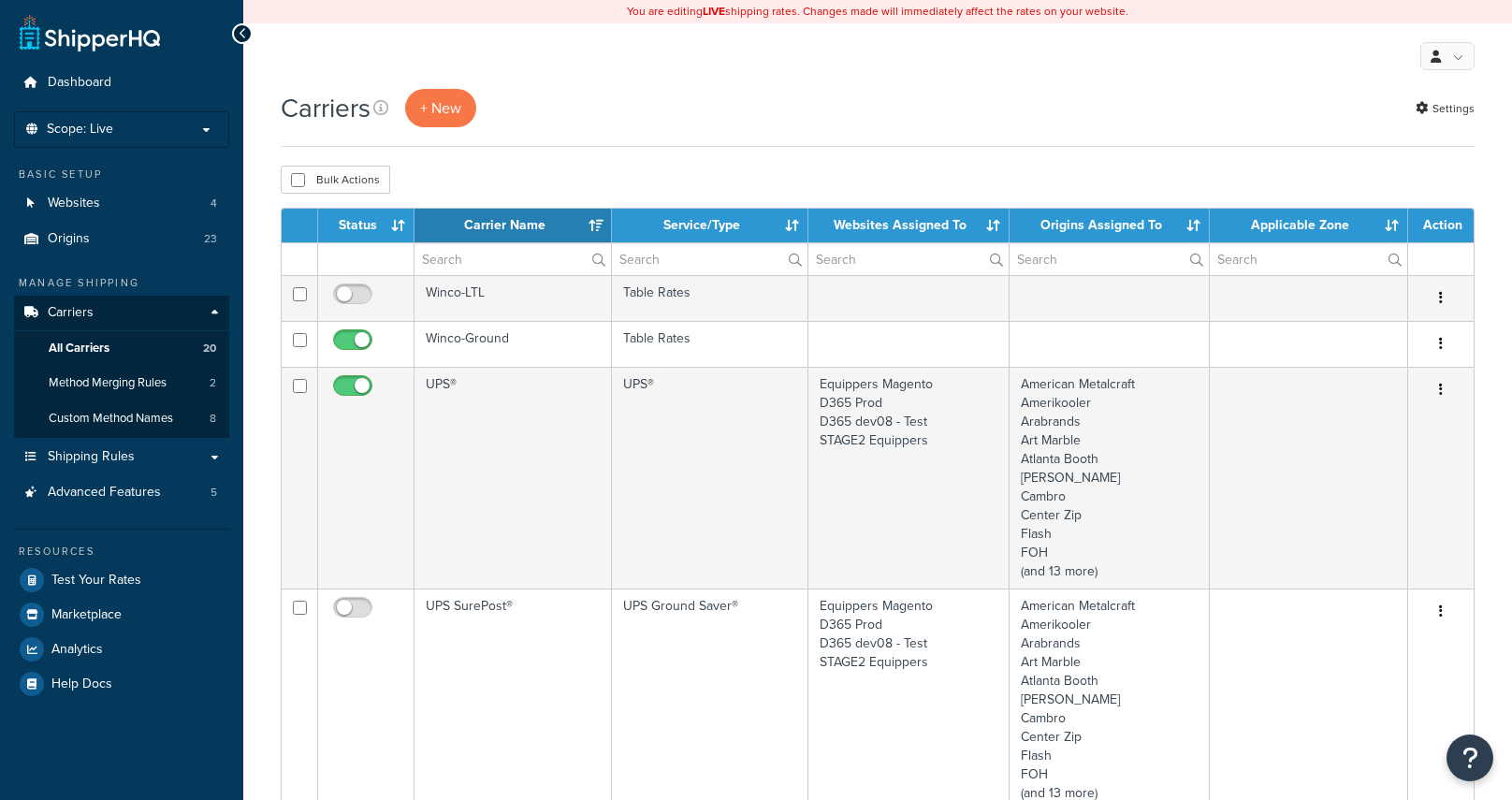 select on "15" 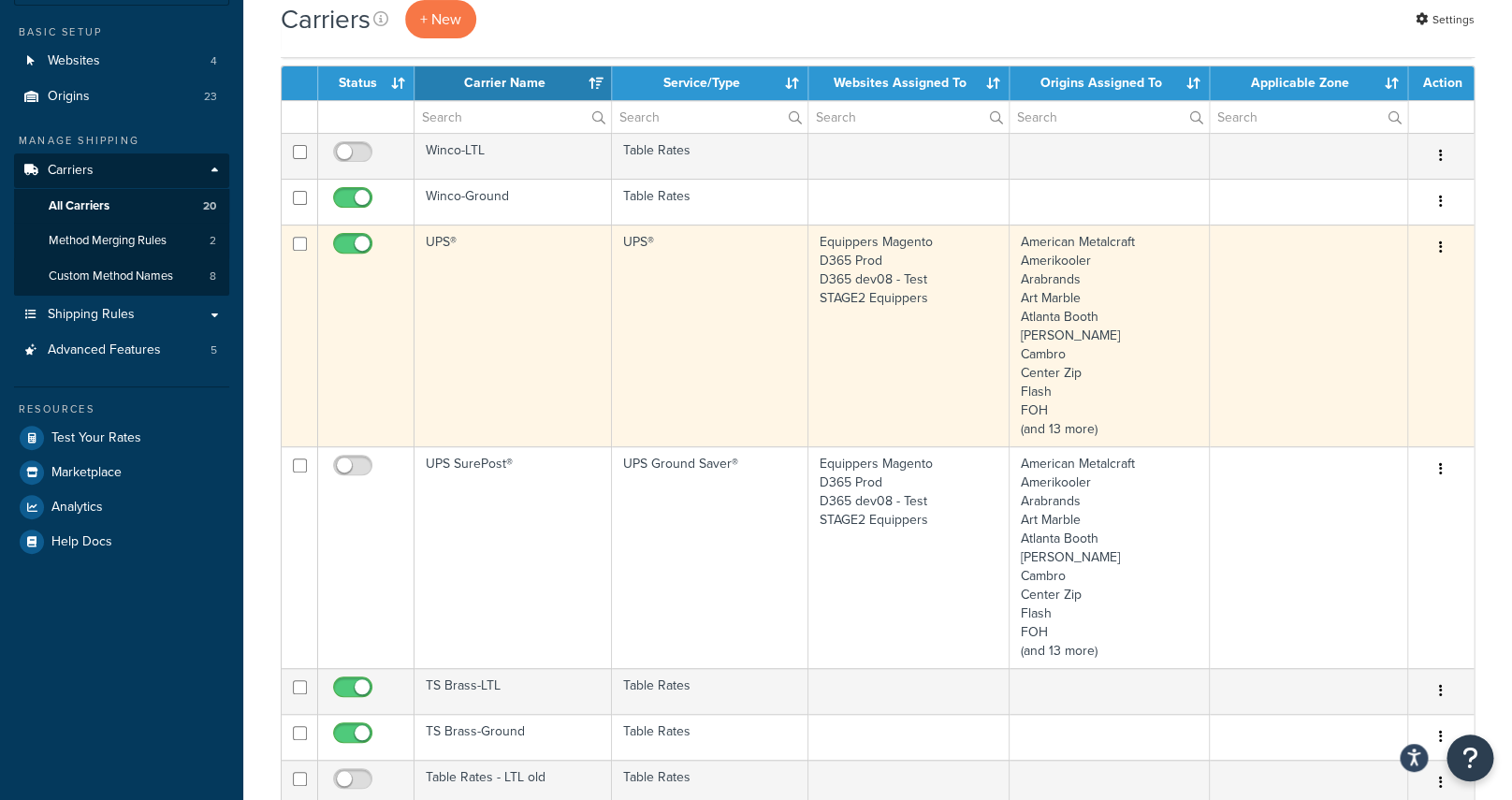 scroll, scrollTop: 151, scrollLeft: 0, axis: vertical 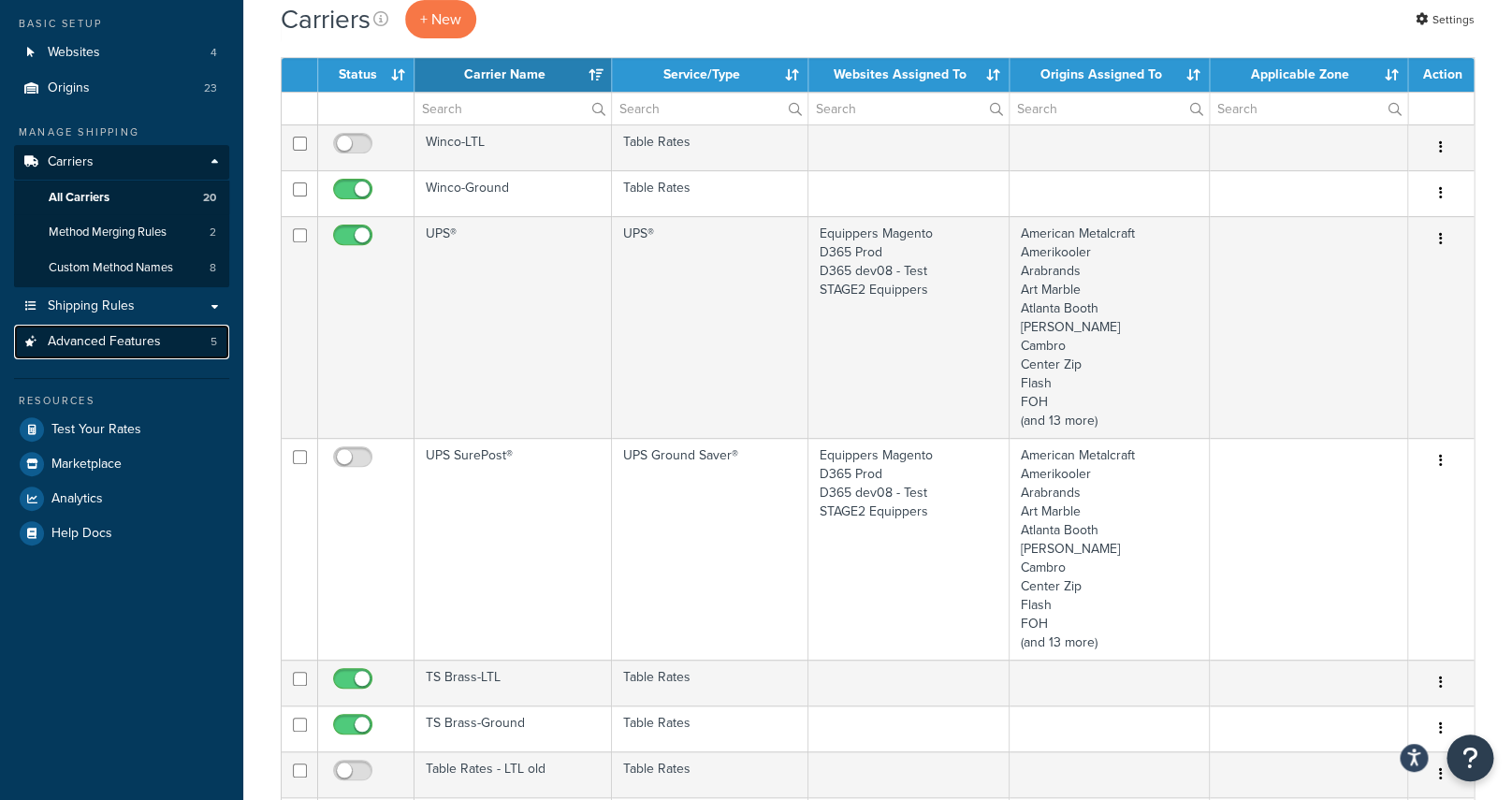 click on "Advanced Features" at bounding box center [104, 342] 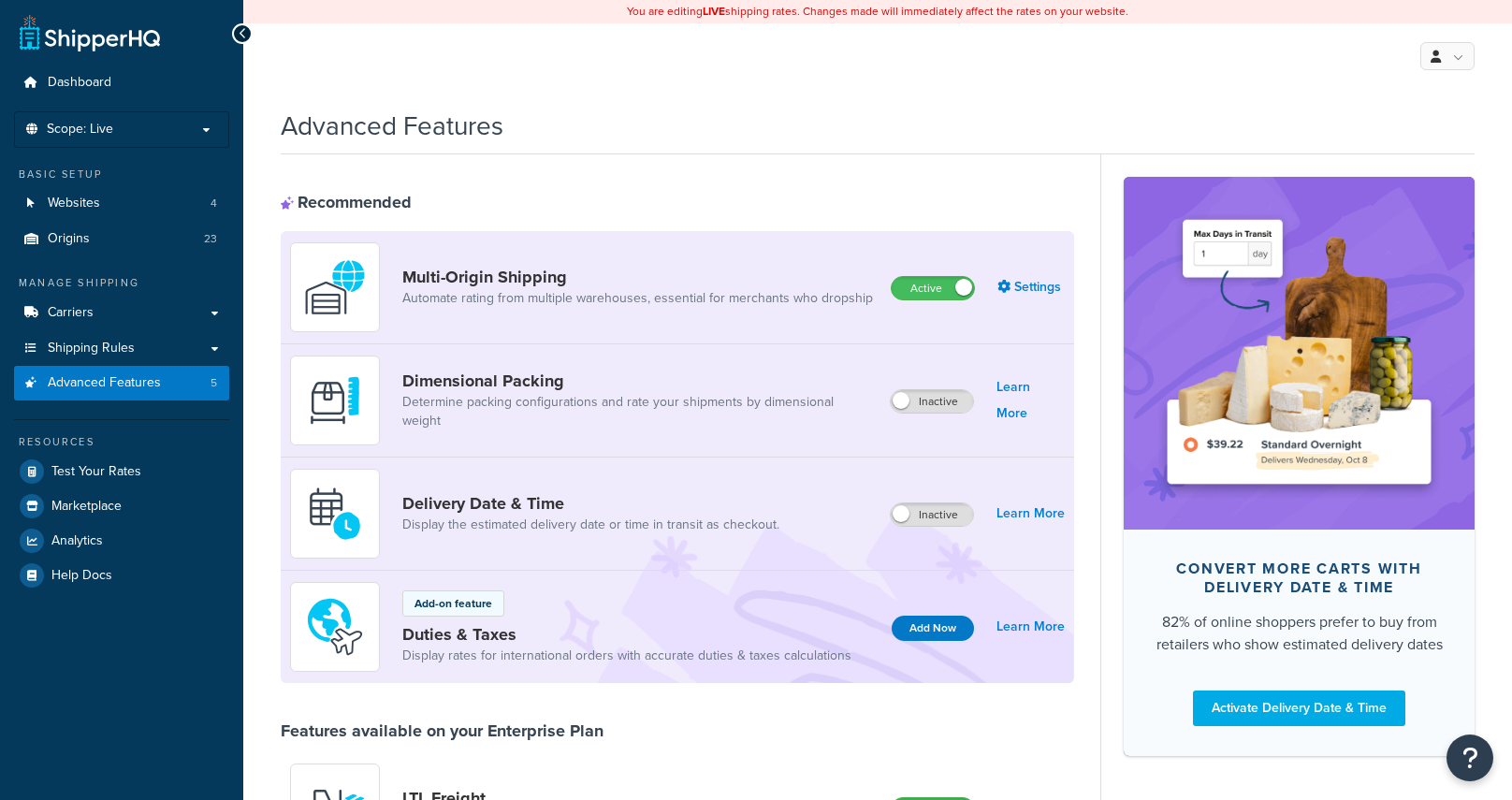 scroll, scrollTop: 0, scrollLeft: 0, axis: both 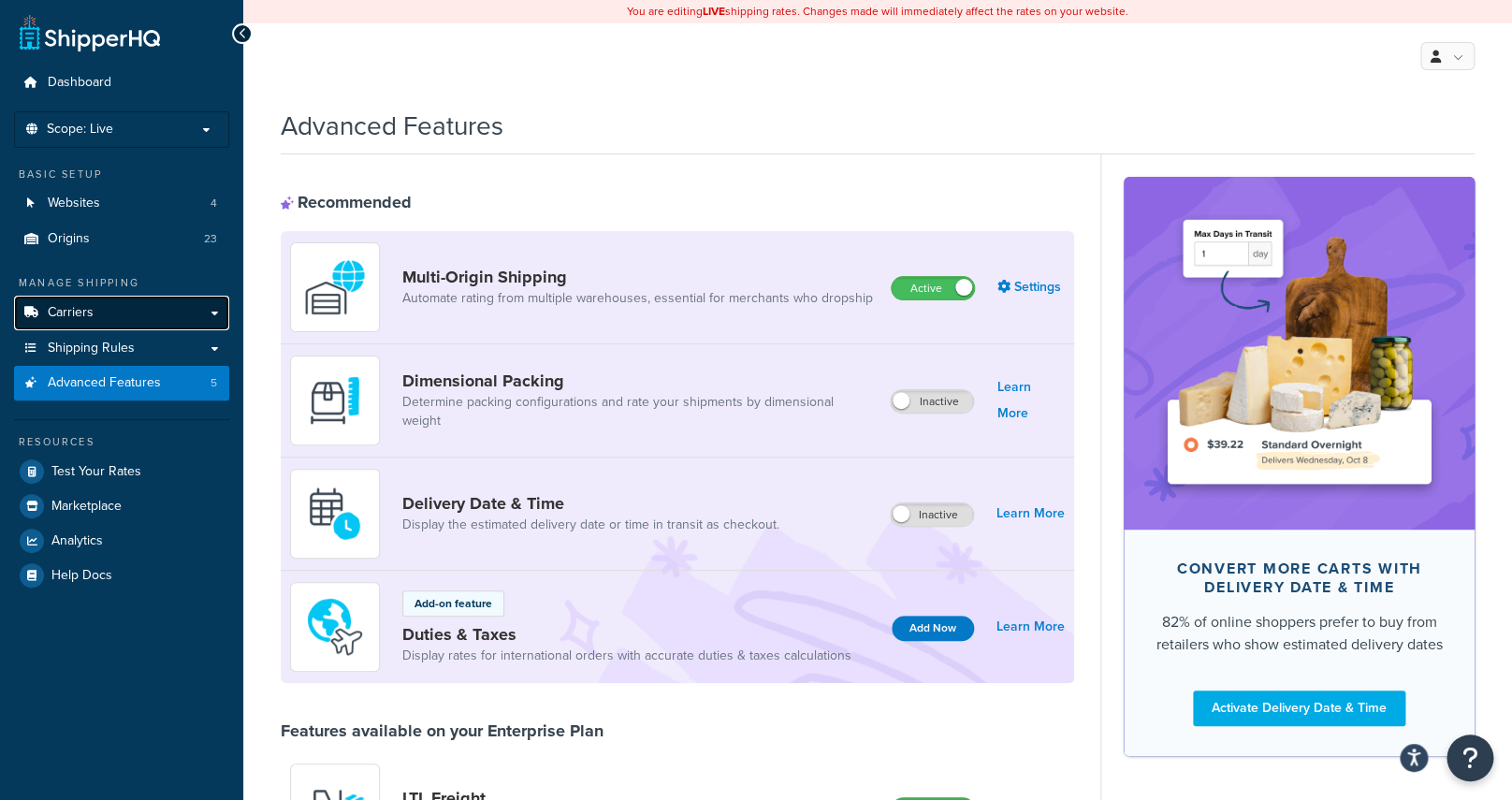 click on "Carriers" at bounding box center (122, 313) 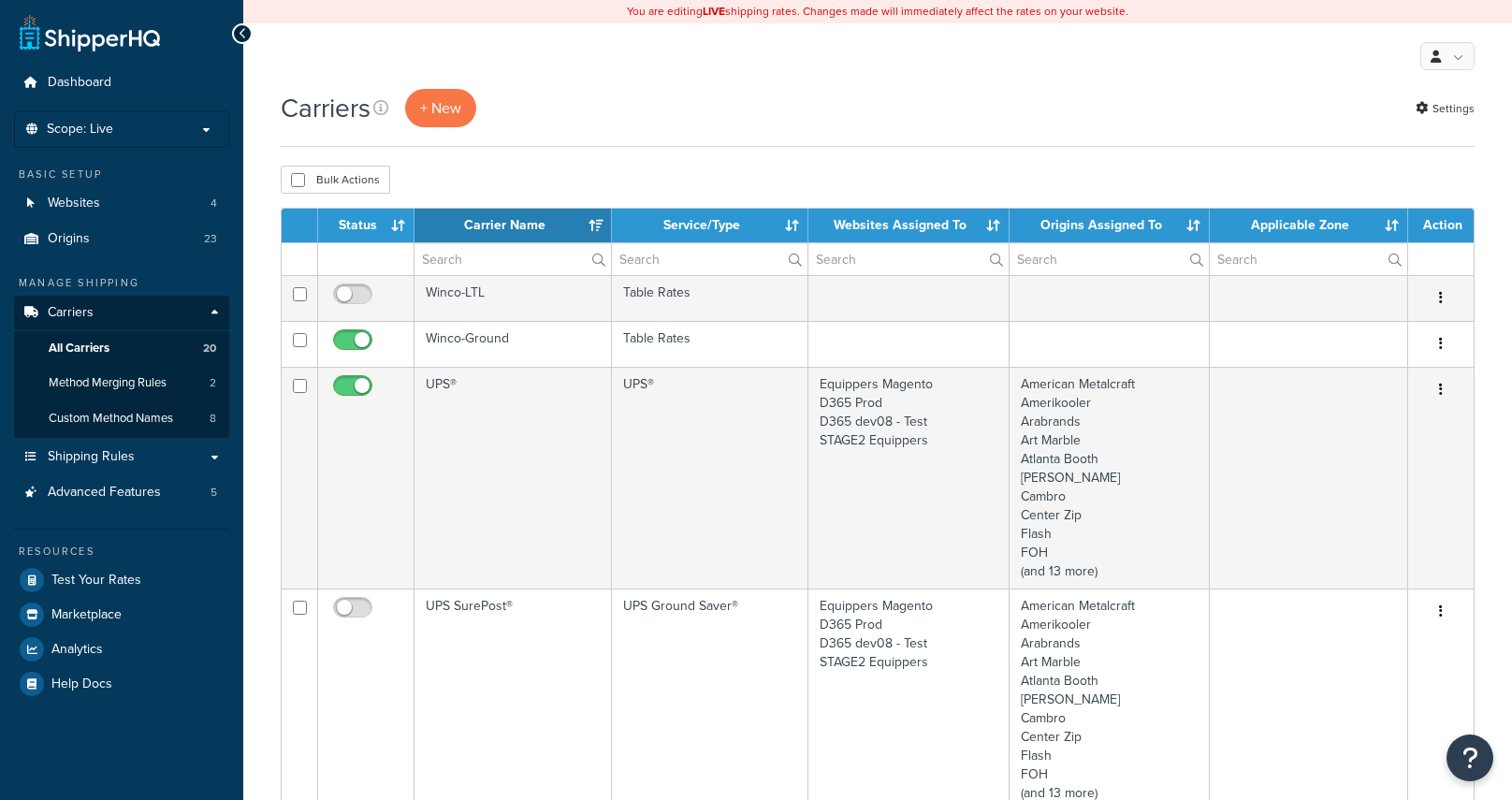 select on "15" 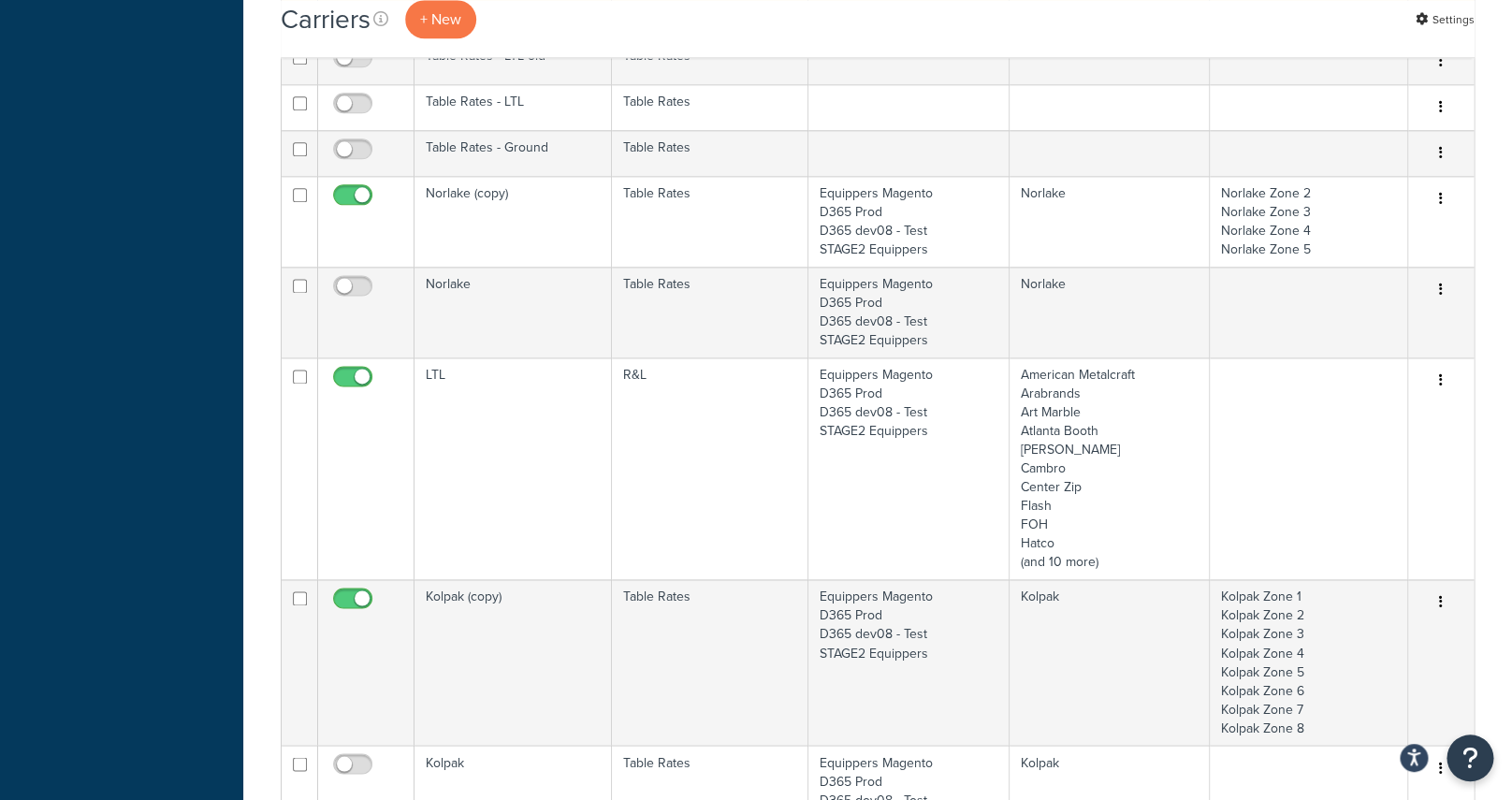 scroll, scrollTop: 874, scrollLeft: 0, axis: vertical 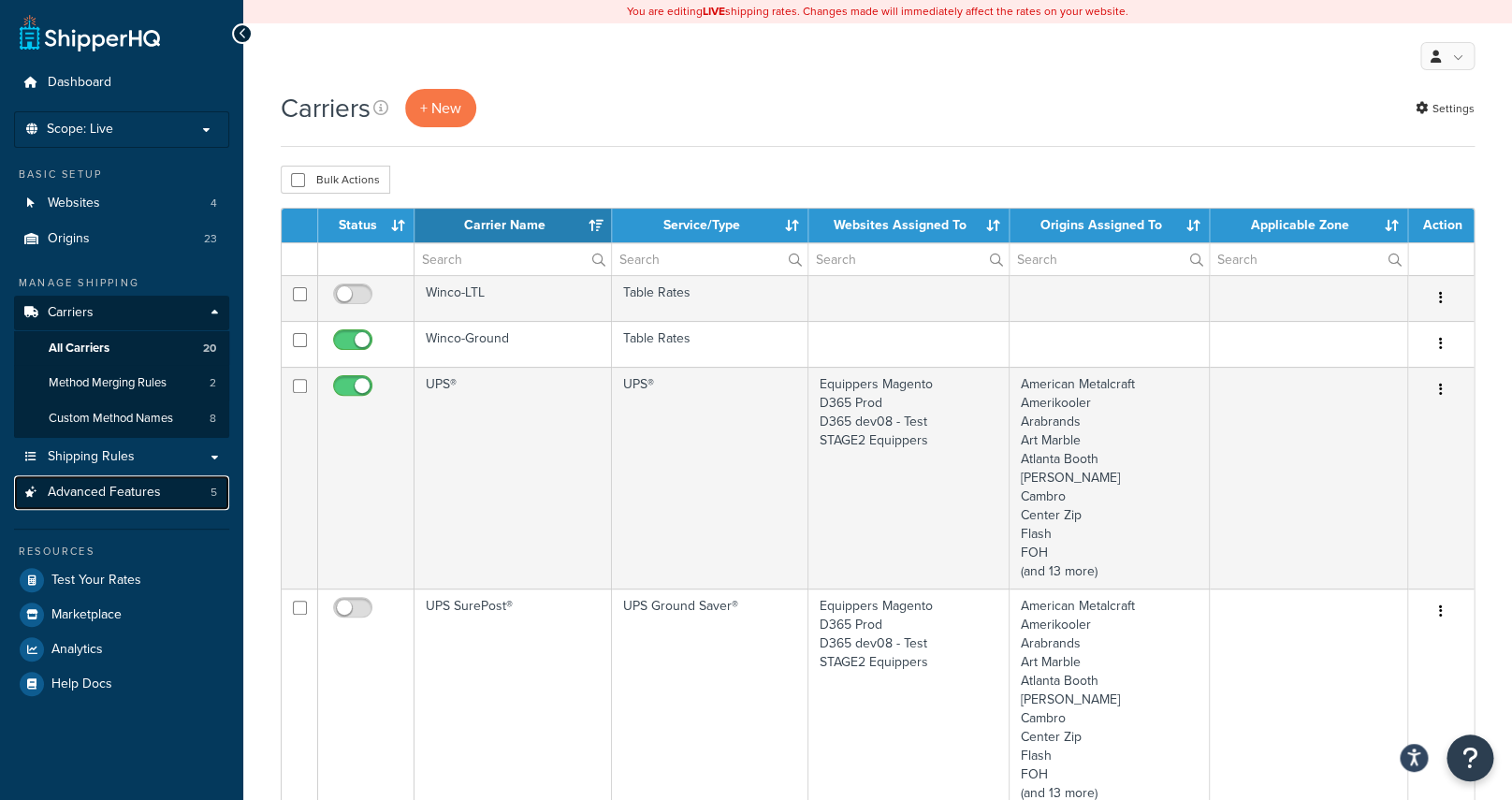 click on "Advanced Features" at bounding box center (104, 492) 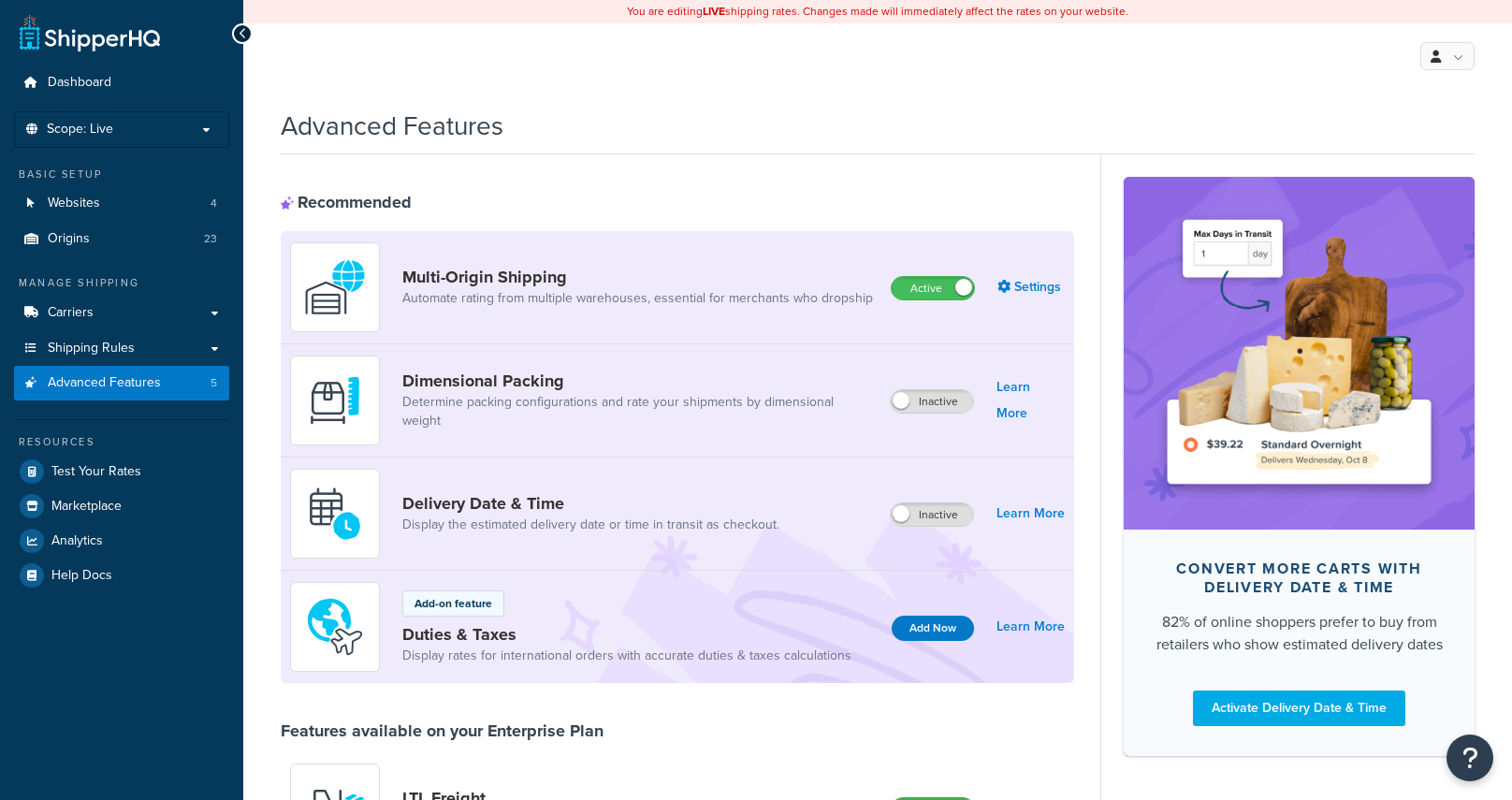 scroll, scrollTop: 0, scrollLeft: 0, axis: both 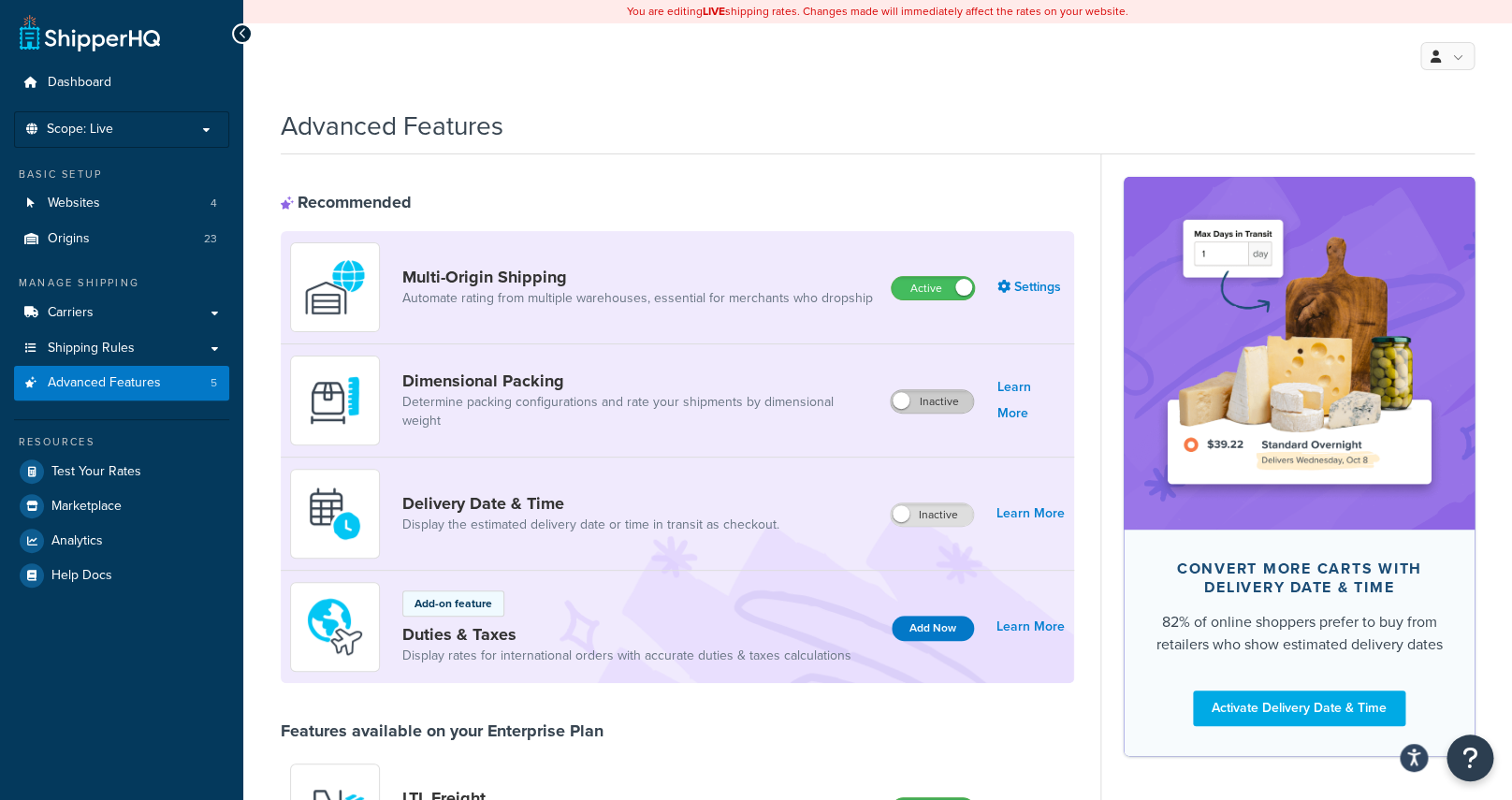 click on "Inactive" at bounding box center [932, 401] 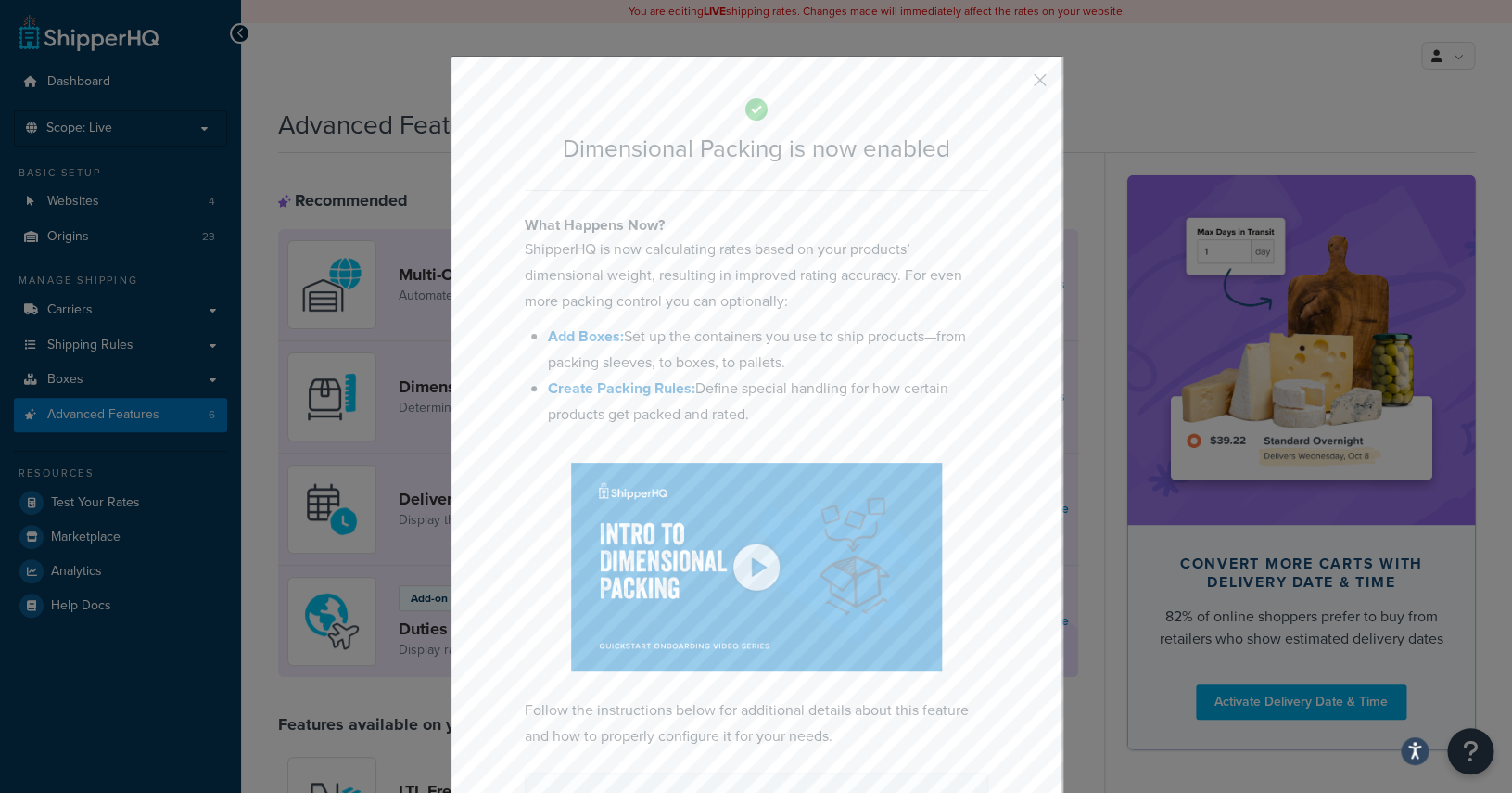 click at bounding box center (1012, 86) 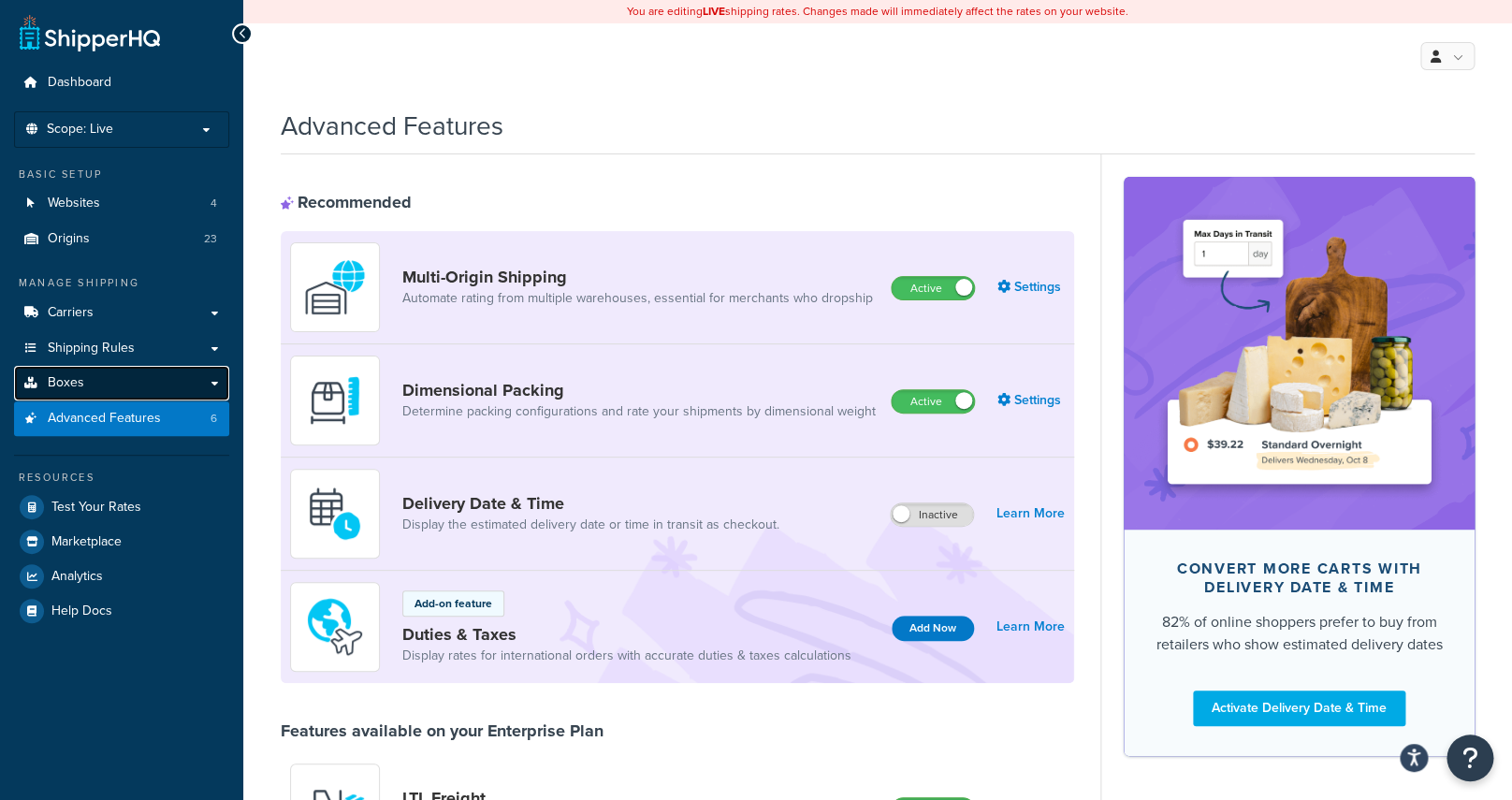 click on "Boxes" at bounding box center [122, 383] 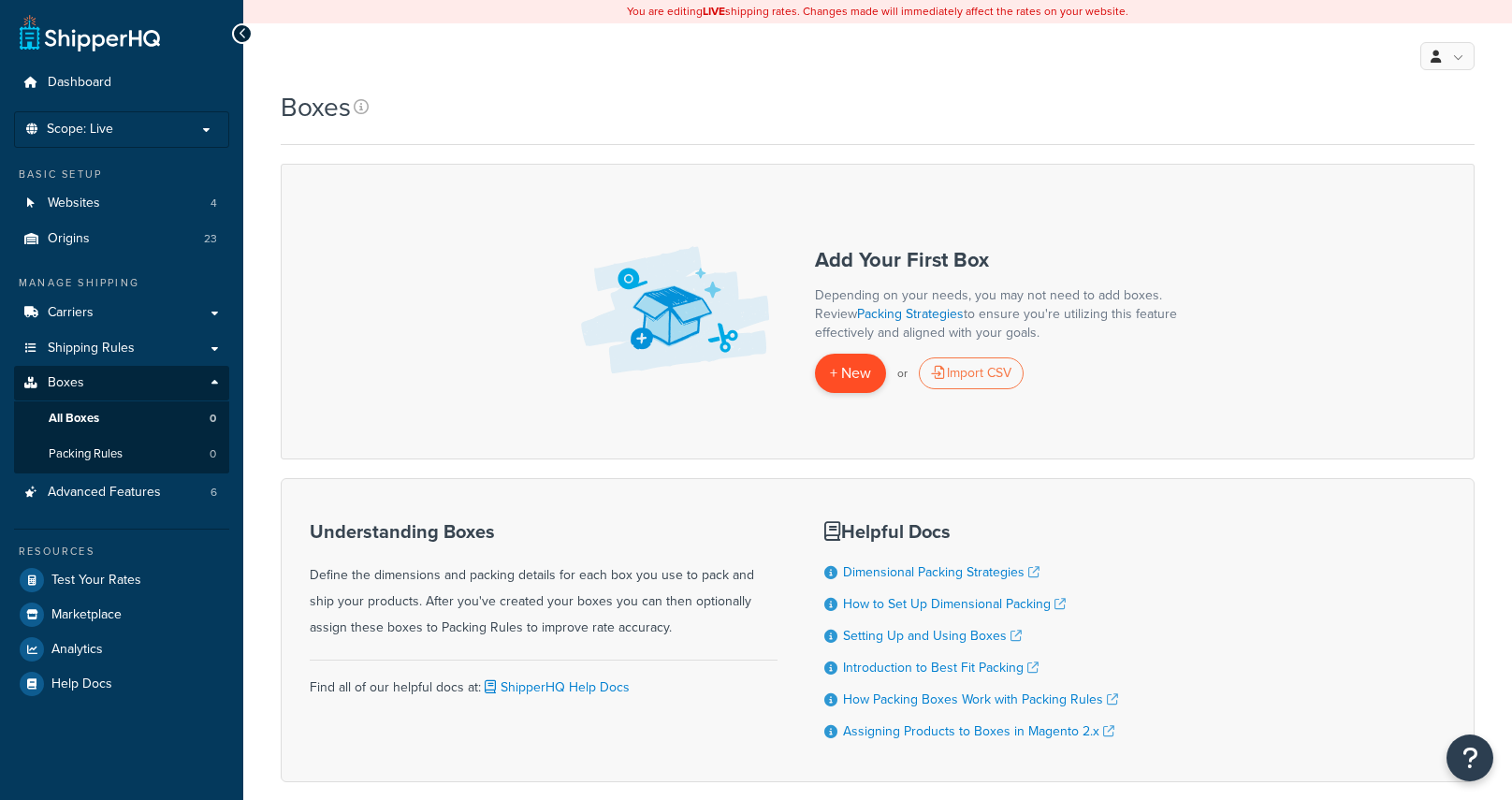 scroll, scrollTop: 0, scrollLeft: 0, axis: both 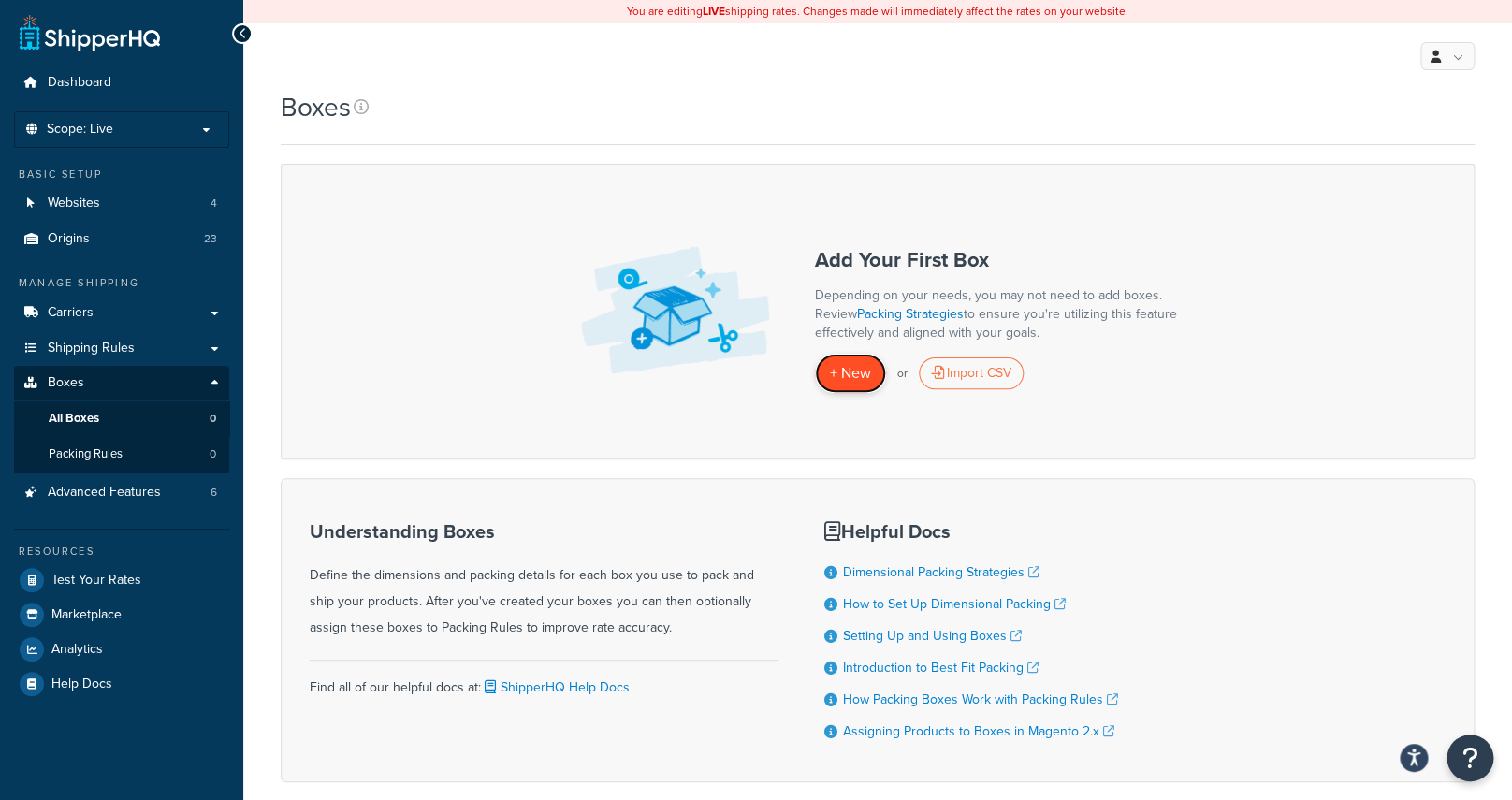 click on "+ New" at bounding box center (850, 372) 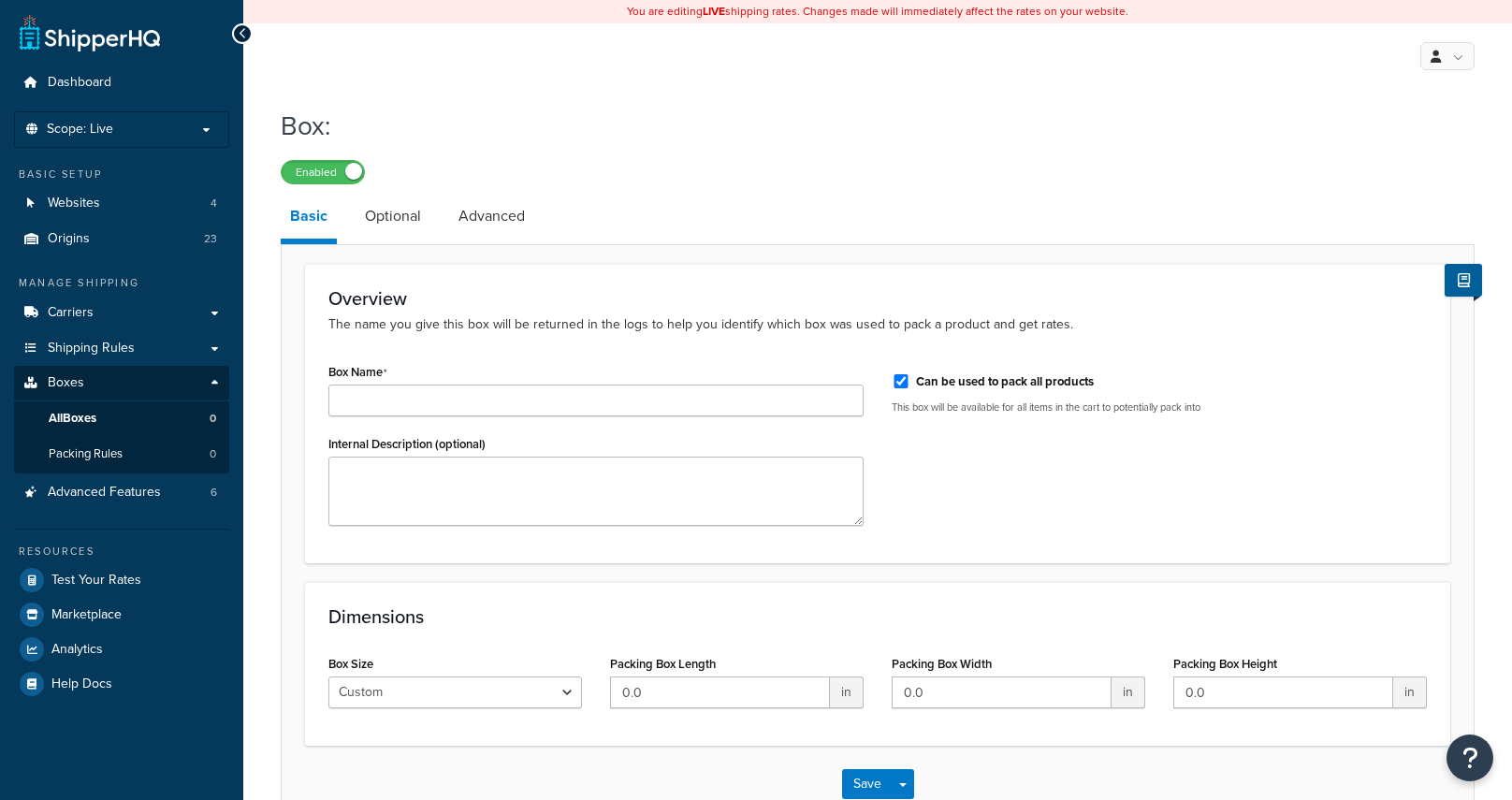 scroll, scrollTop: 0, scrollLeft: 0, axis: both 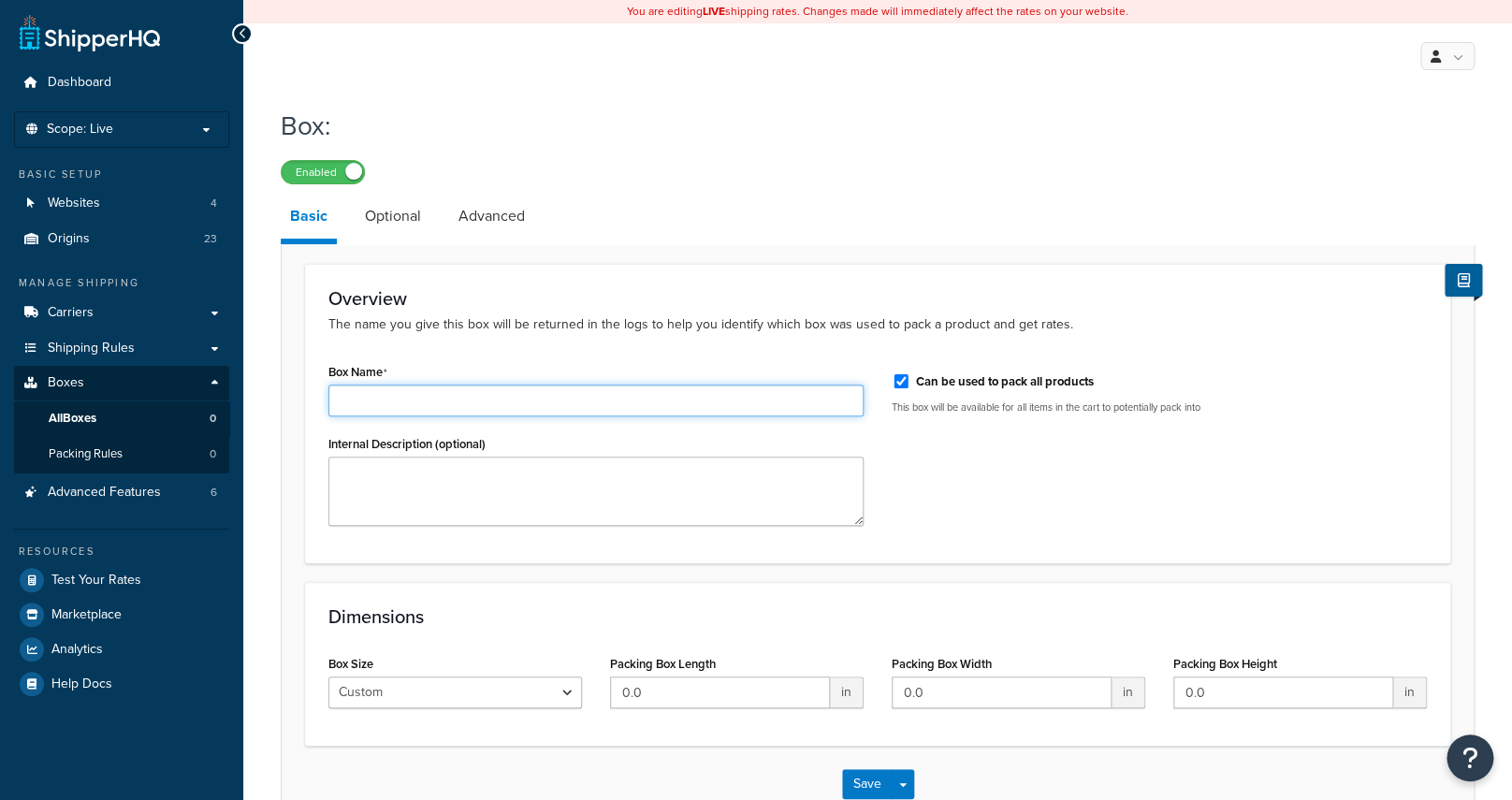 click on "Box Name" at bounding box center [596, 400] 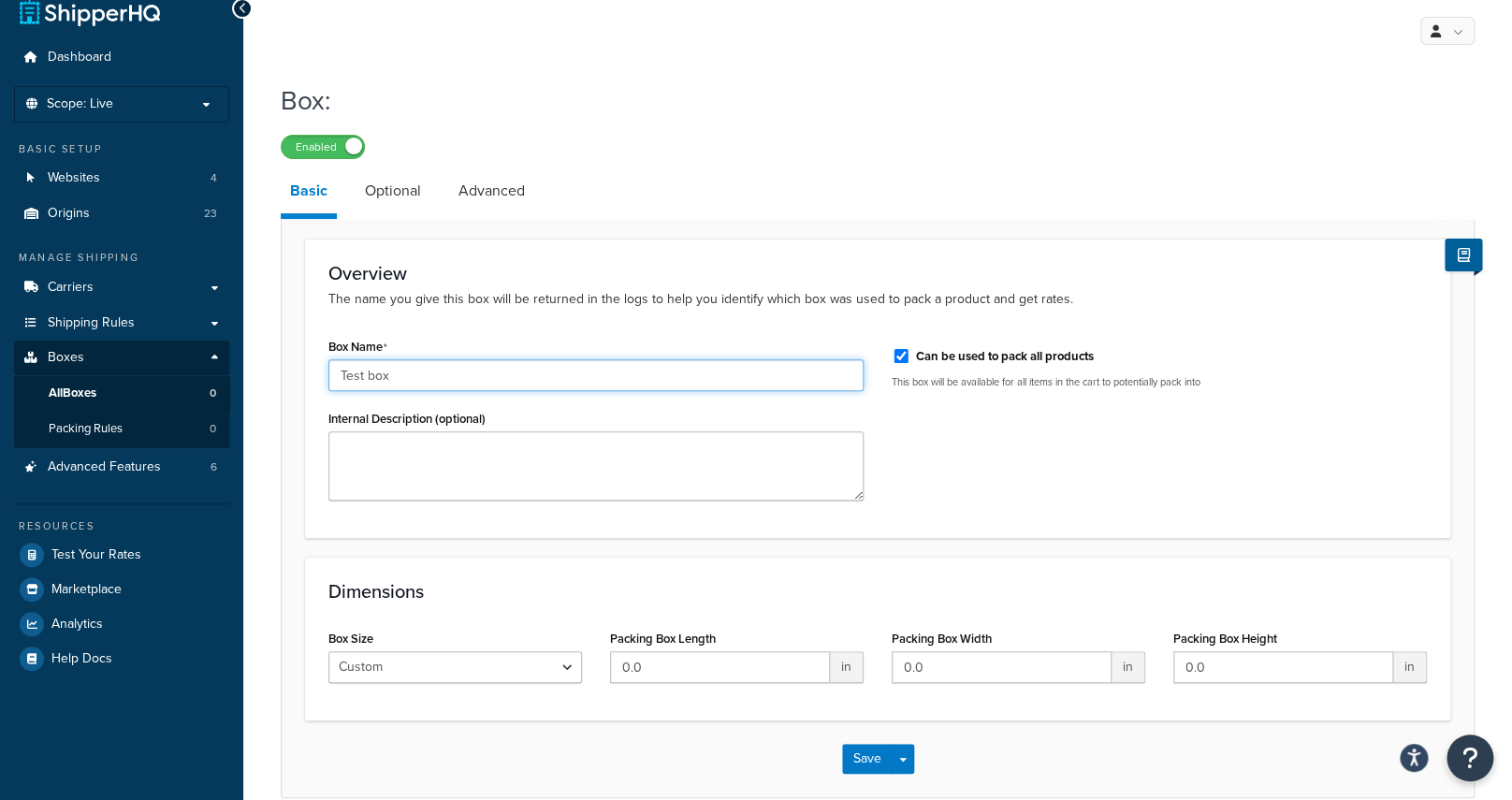 scroll, scrollTop: 73, scrollLeft: 0, axis: vertical 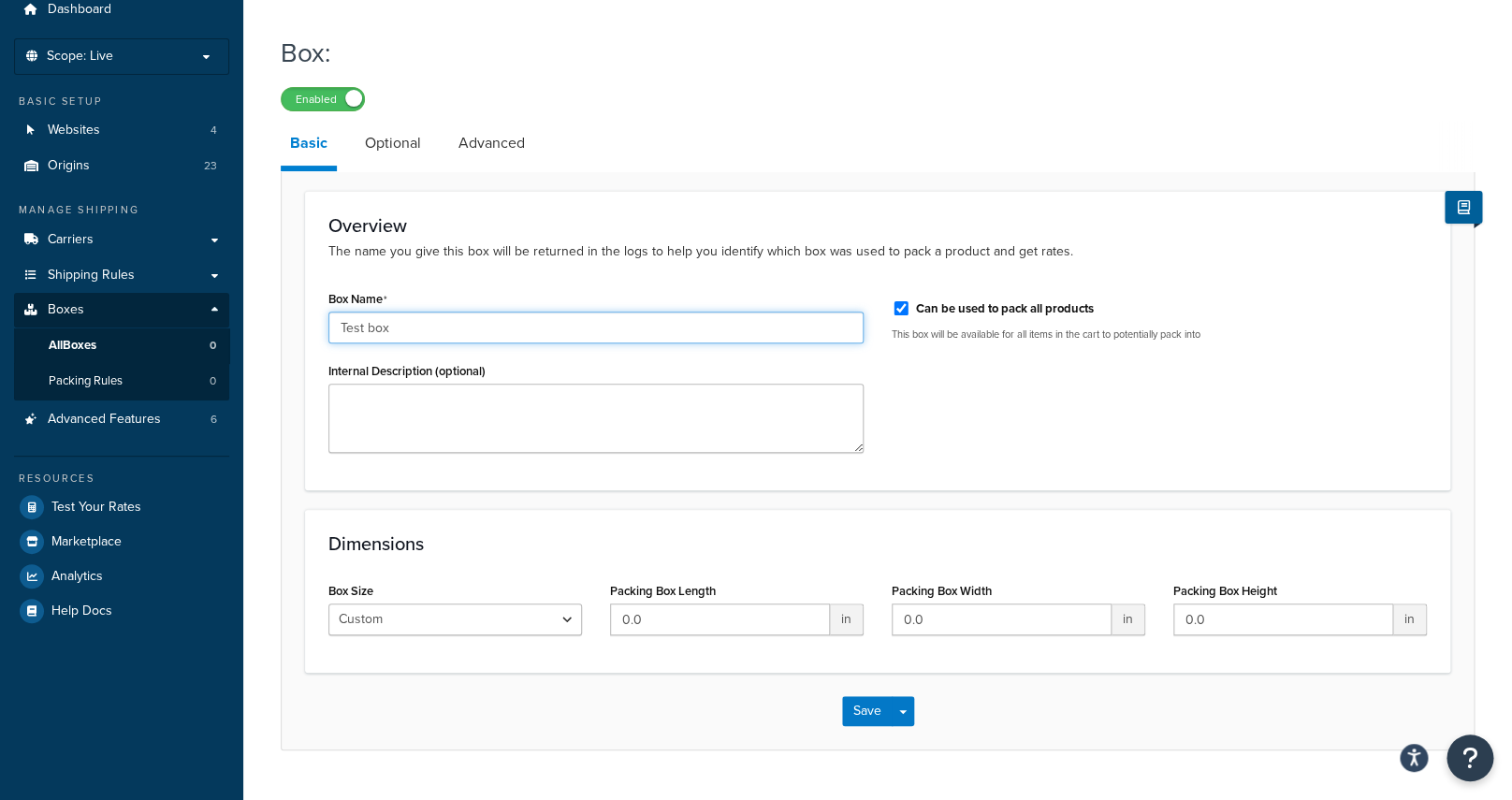 type on "Test box" 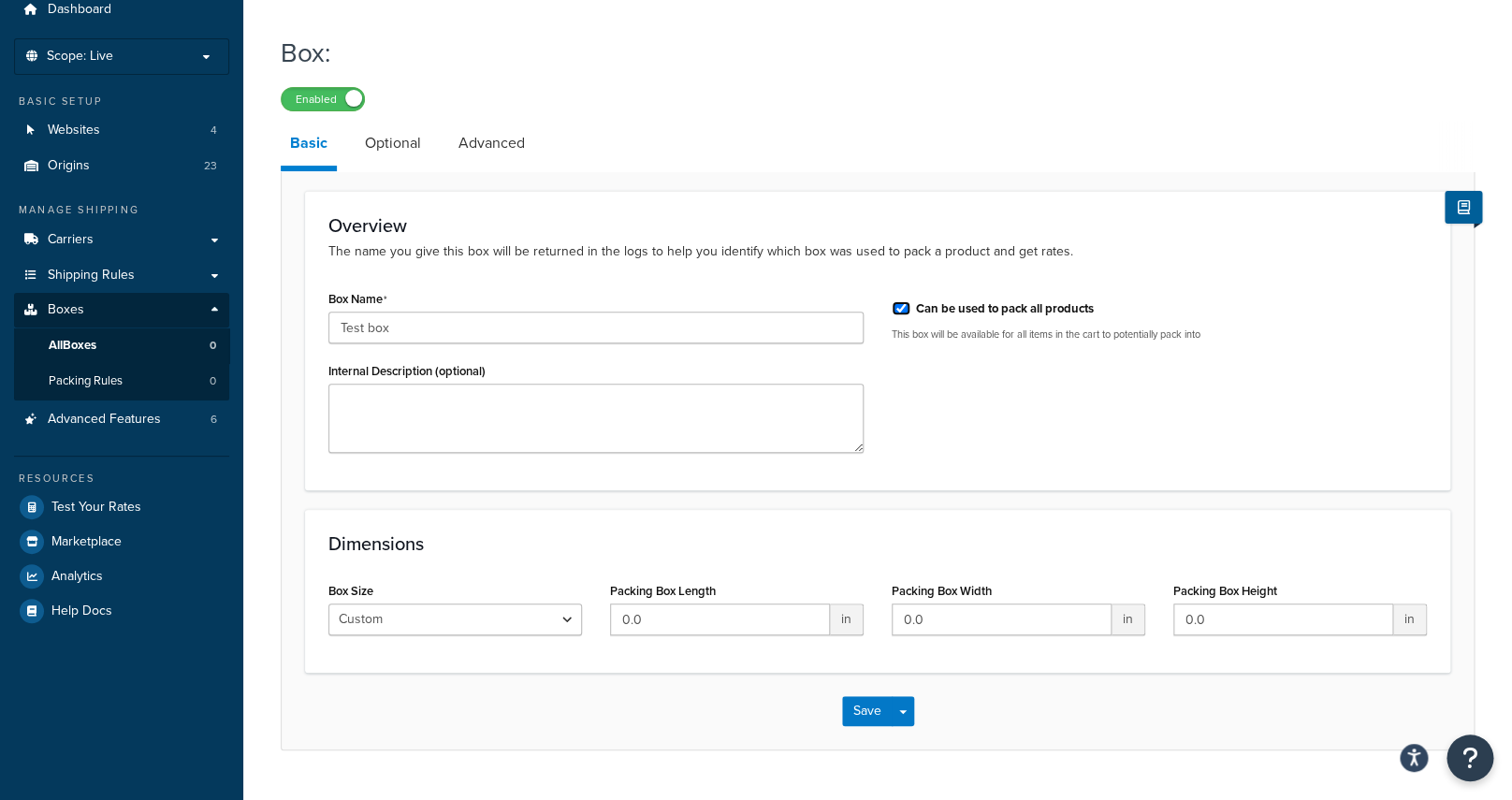 click on "Can be used to pack all products" at bounding box center [901, 308] 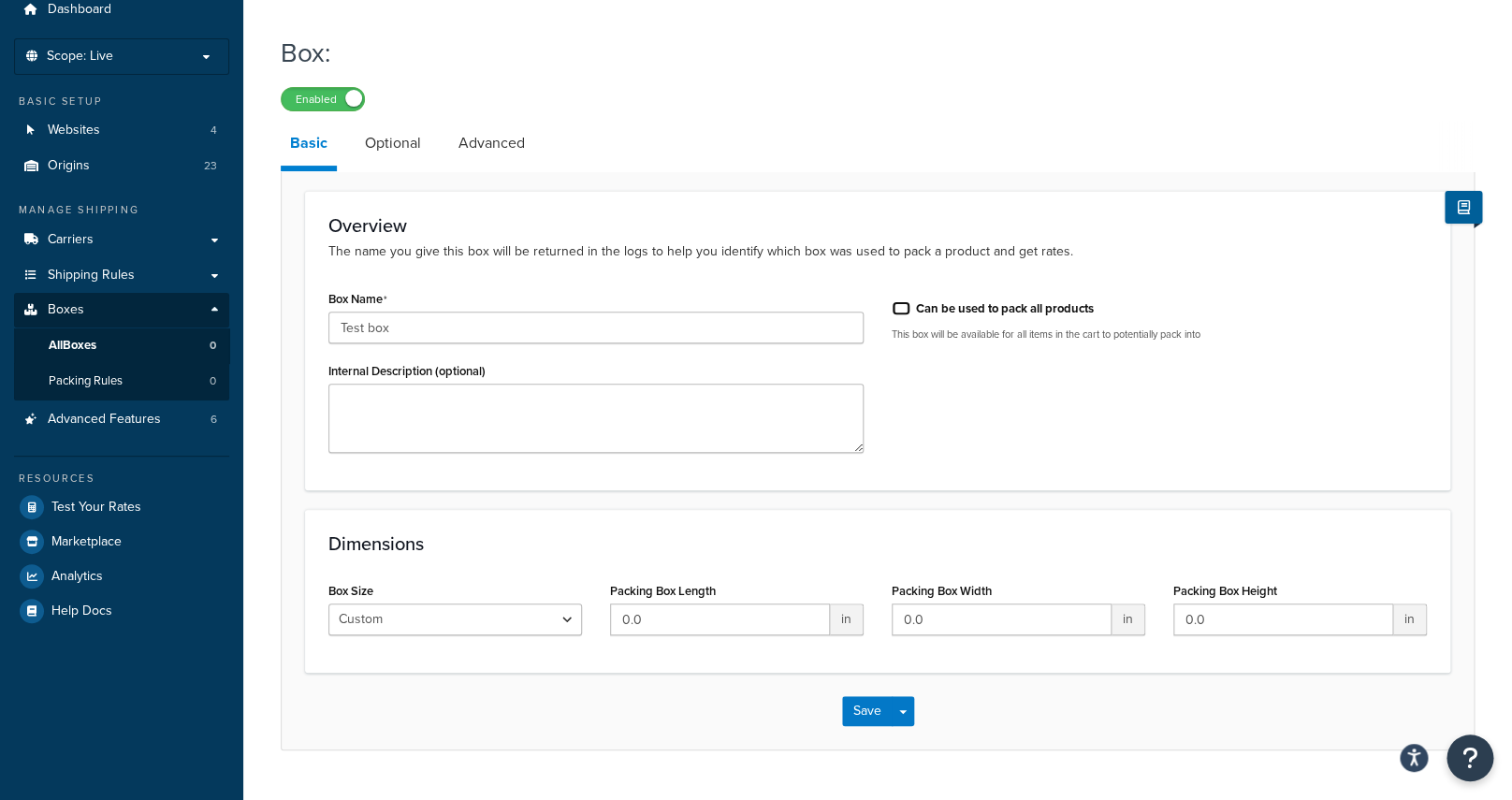 click on "Can be used to pack all products" at bounding box center [901, 308] 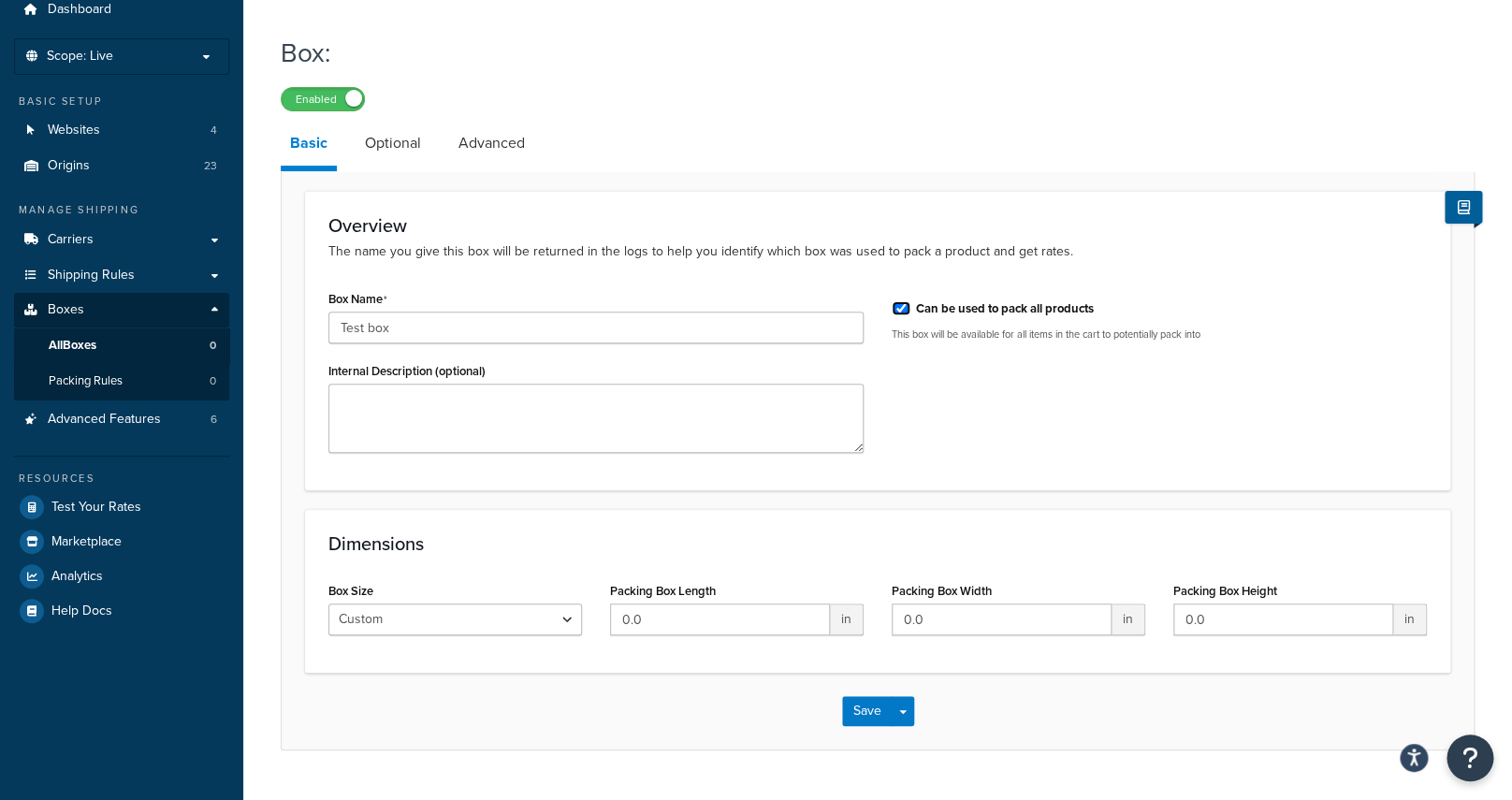 checkbox on "true" 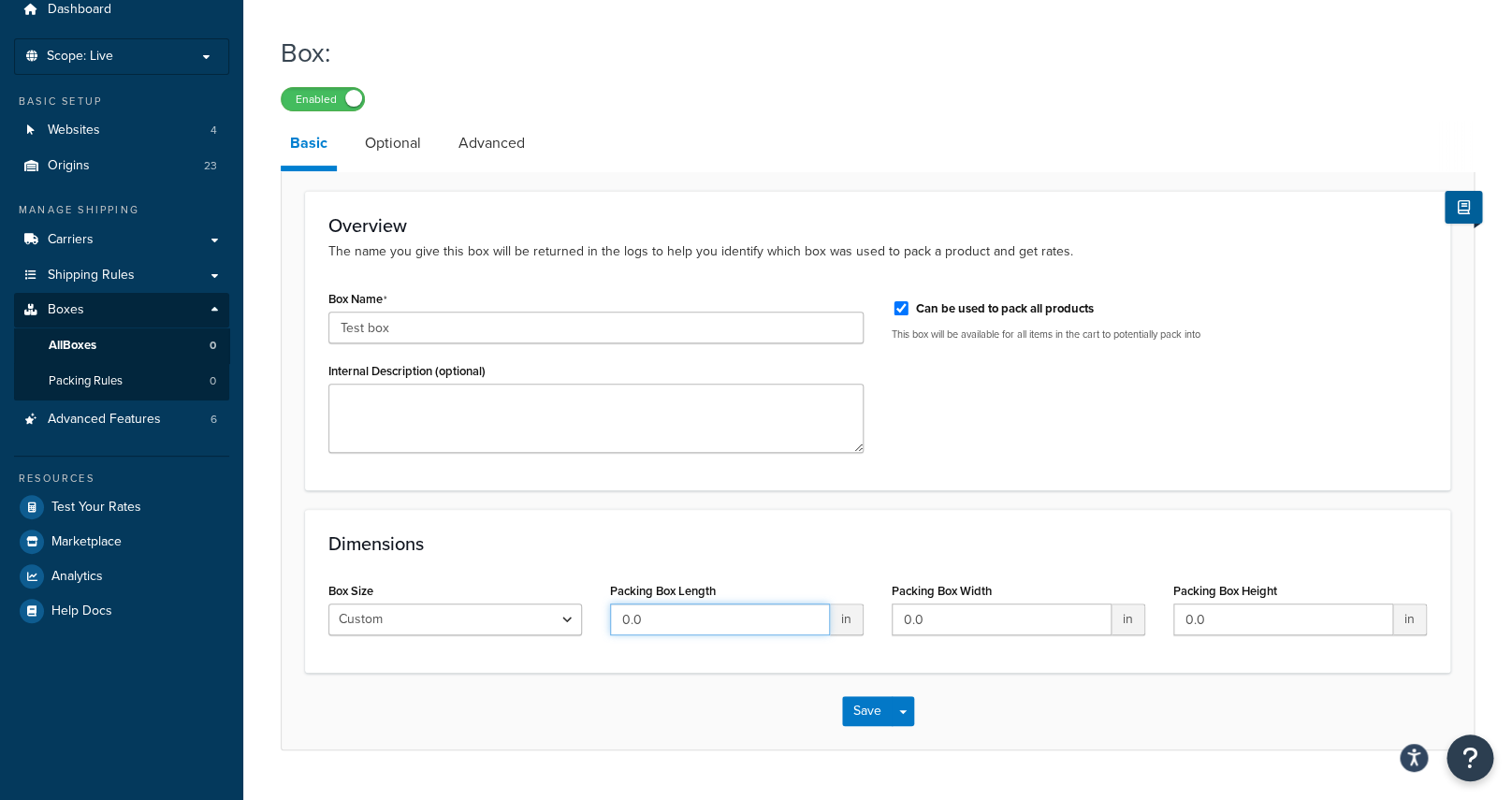 click on "0.0" at bounding box center (720, 619) 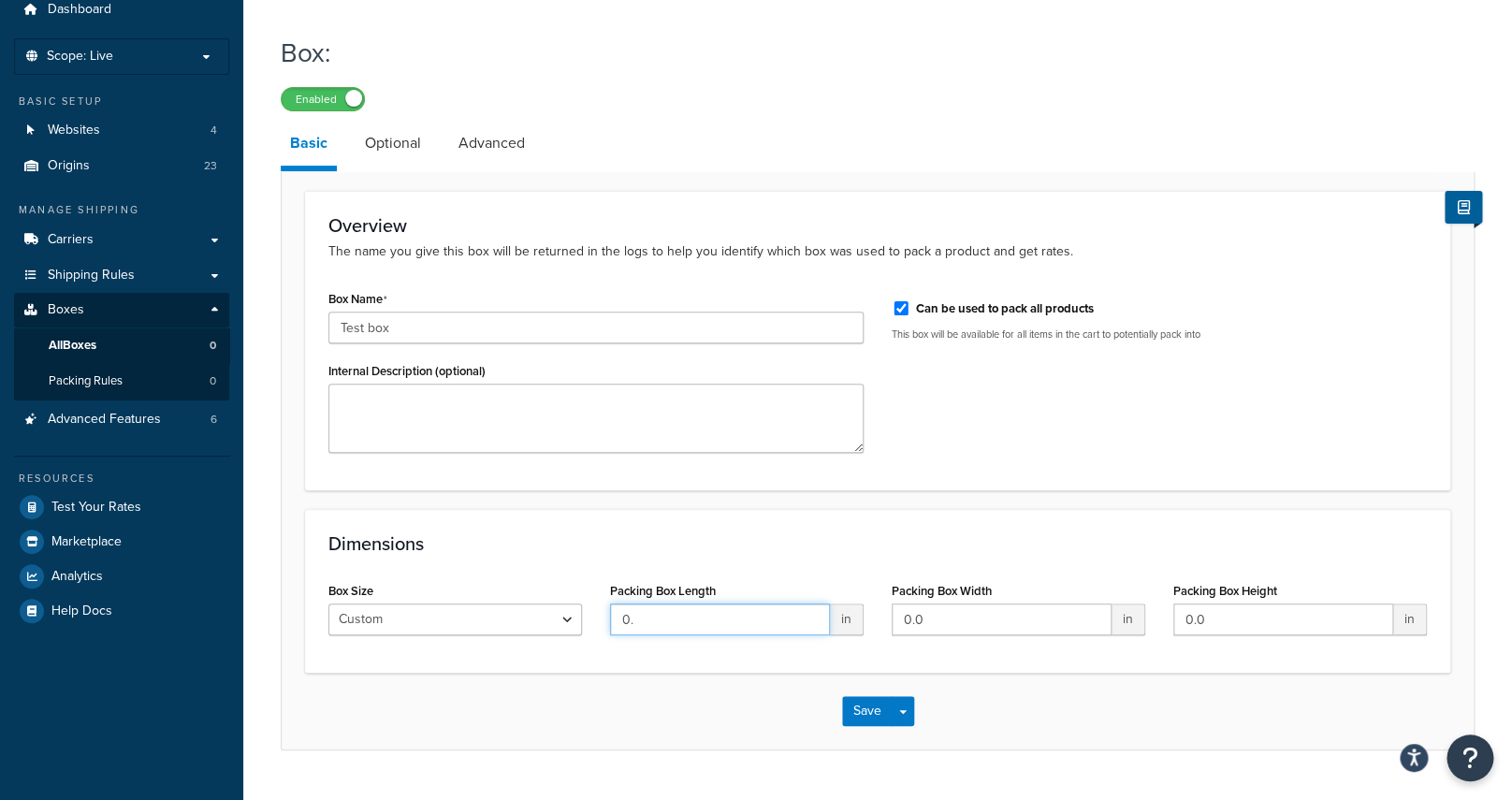 type on "0" 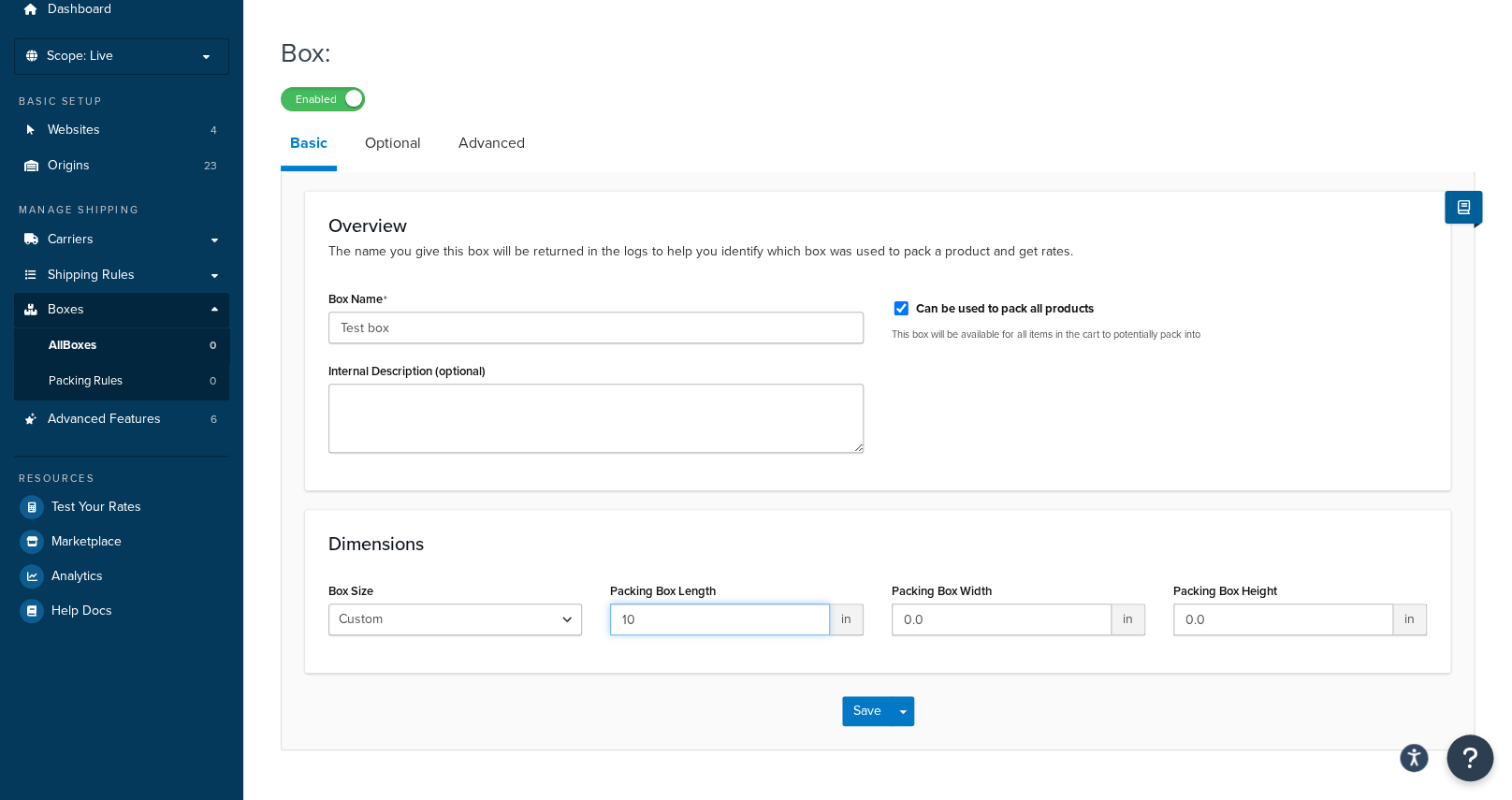 type on "10" 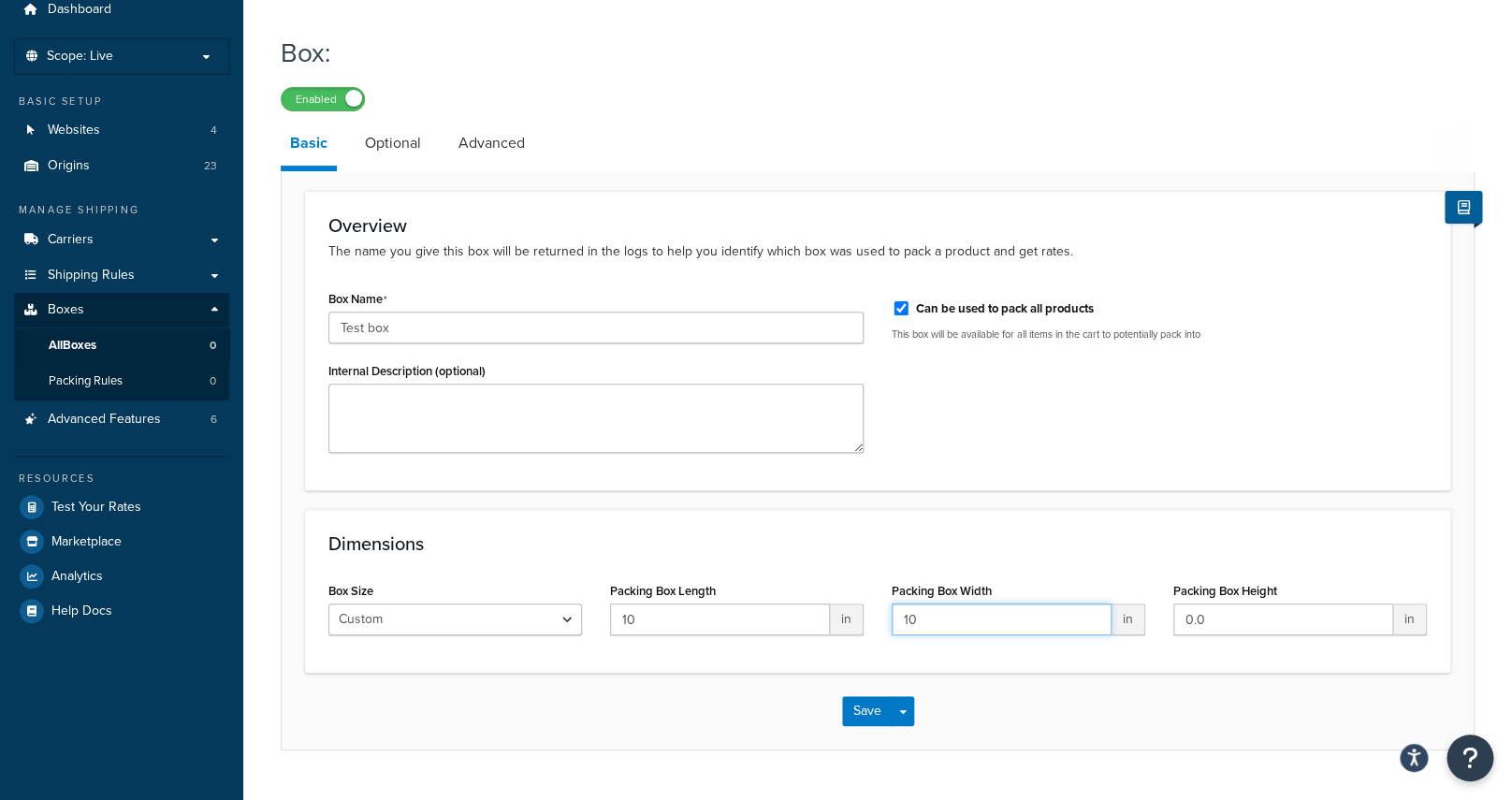 type on "10" 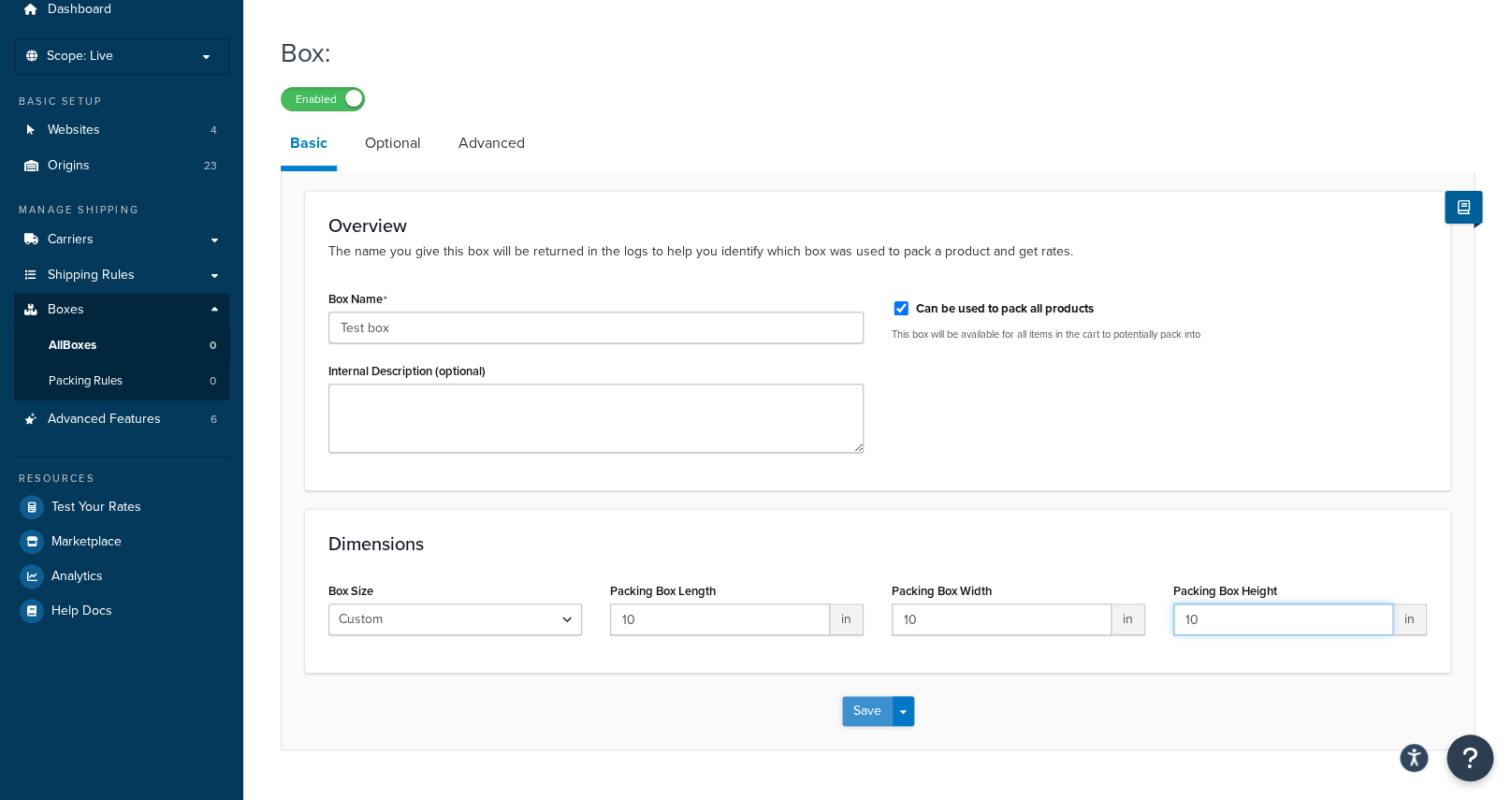 type on "10" 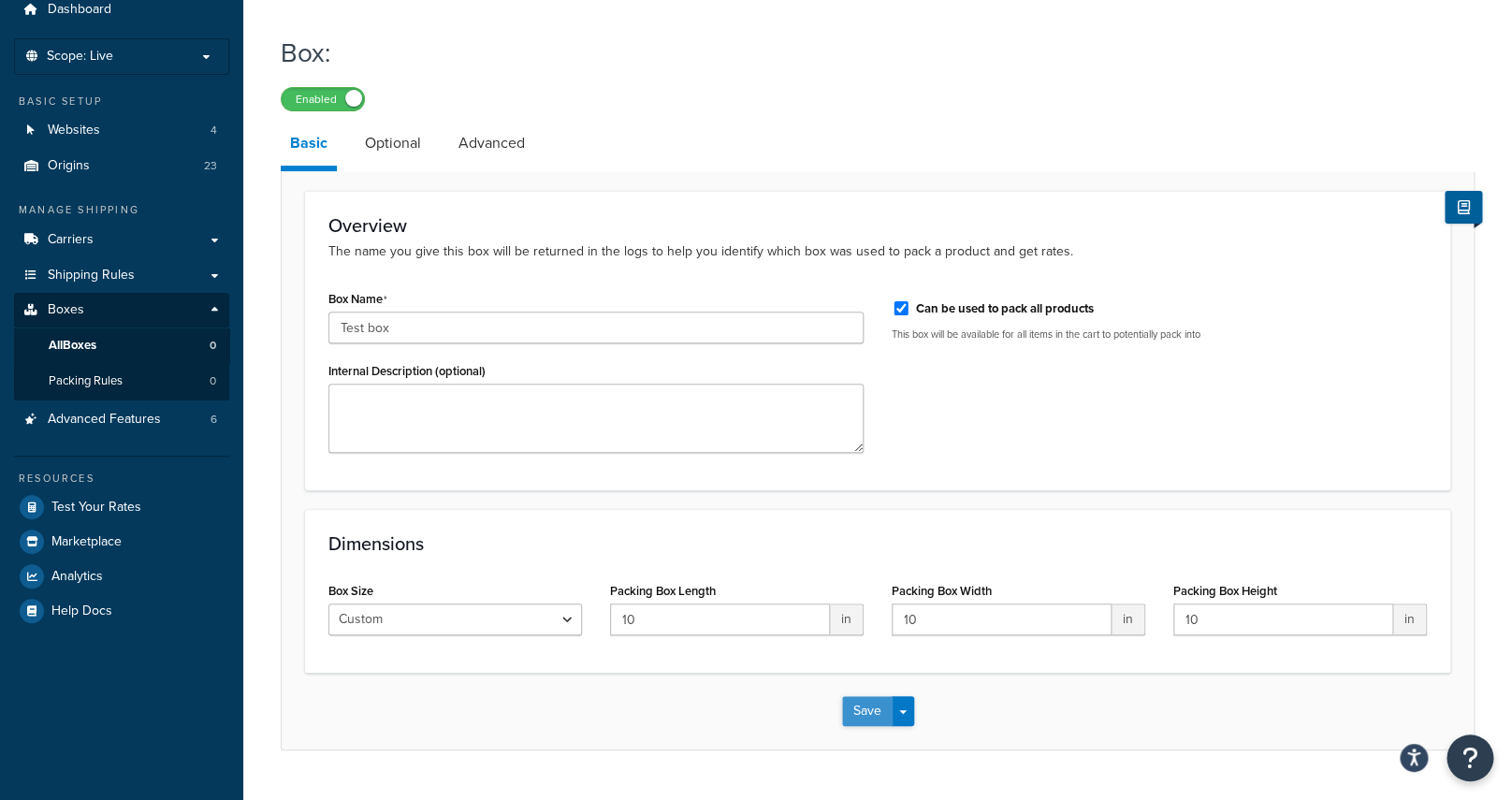 click on "Save" at bounding box center [867, 711] 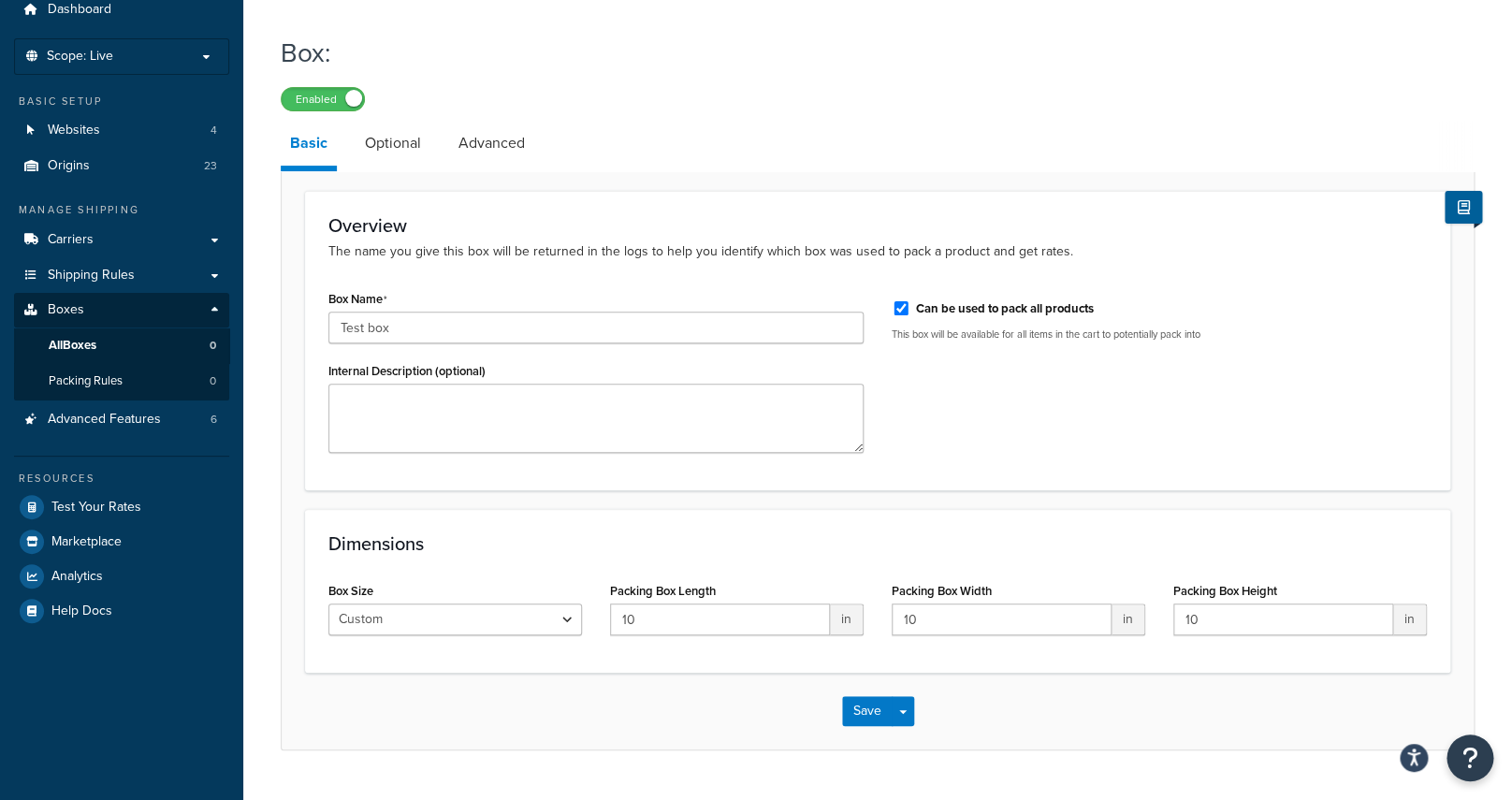 scroll, scrollTop: 0, scrollLeft: 0, axis: both 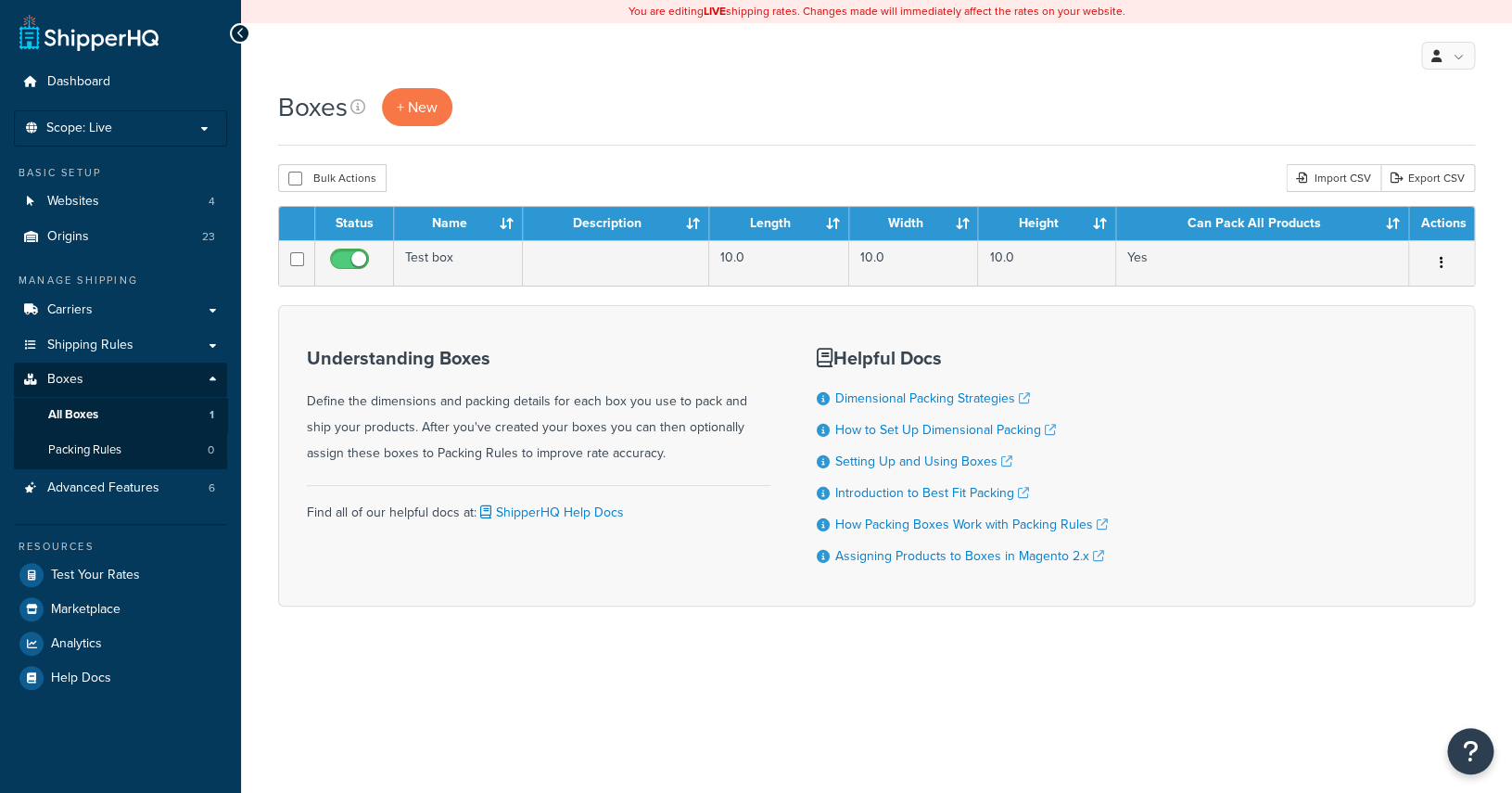 click at bounding box center (349, 260) 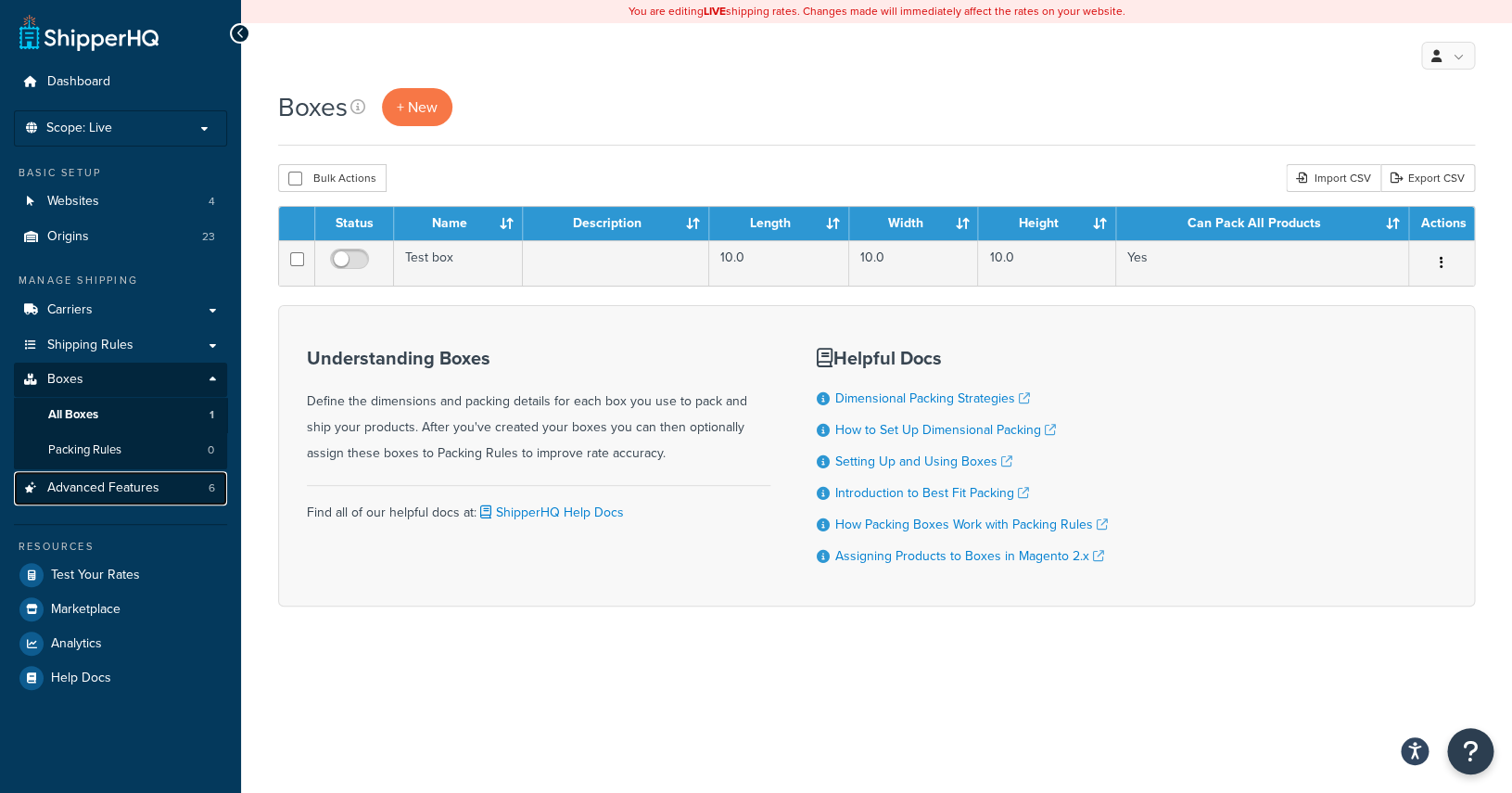 click on "Advanced Features
6" at bounding box center (121, 488) 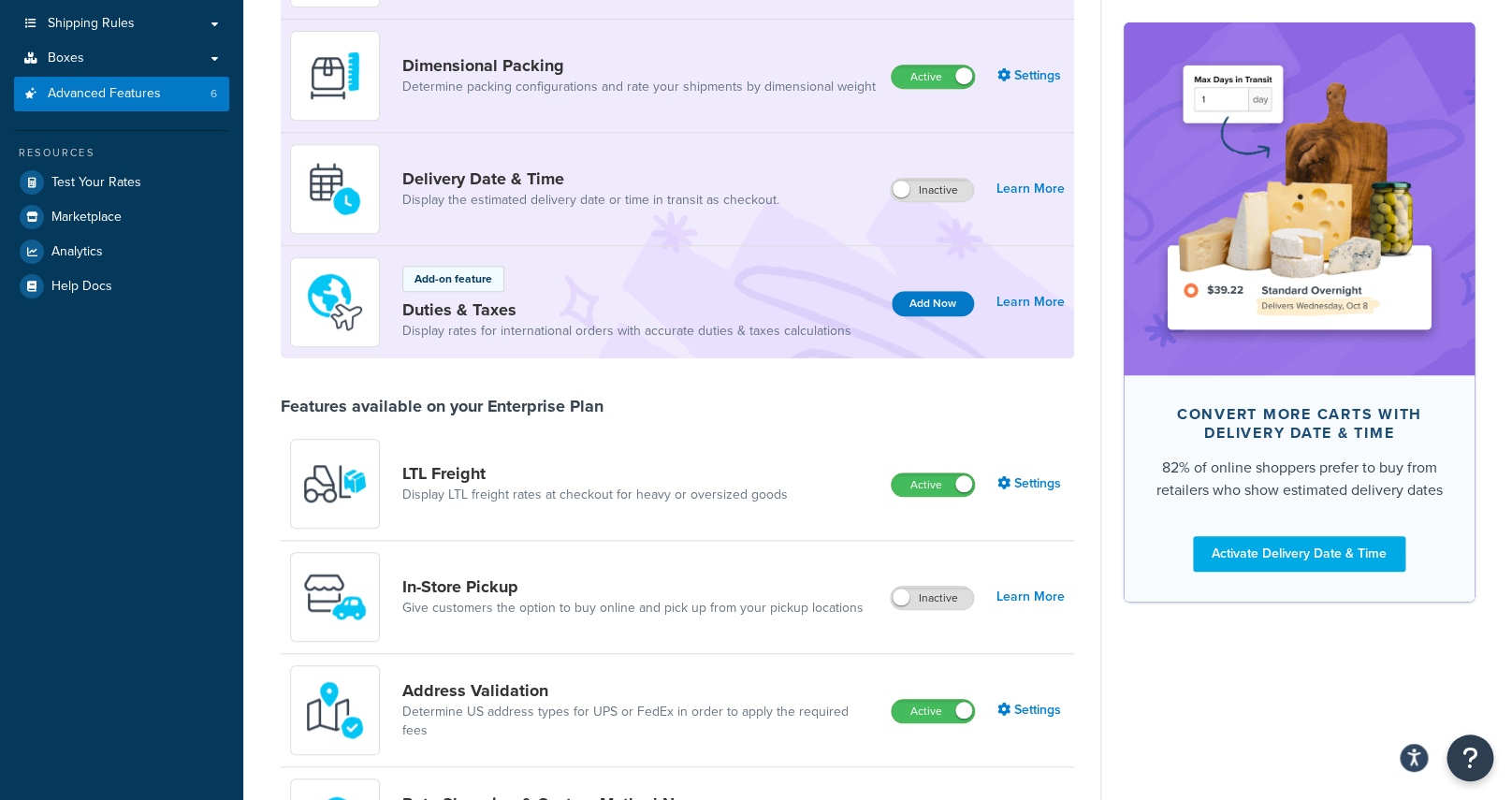 scroll, scrollTop: 0, scrollLeft: 0, axis: both 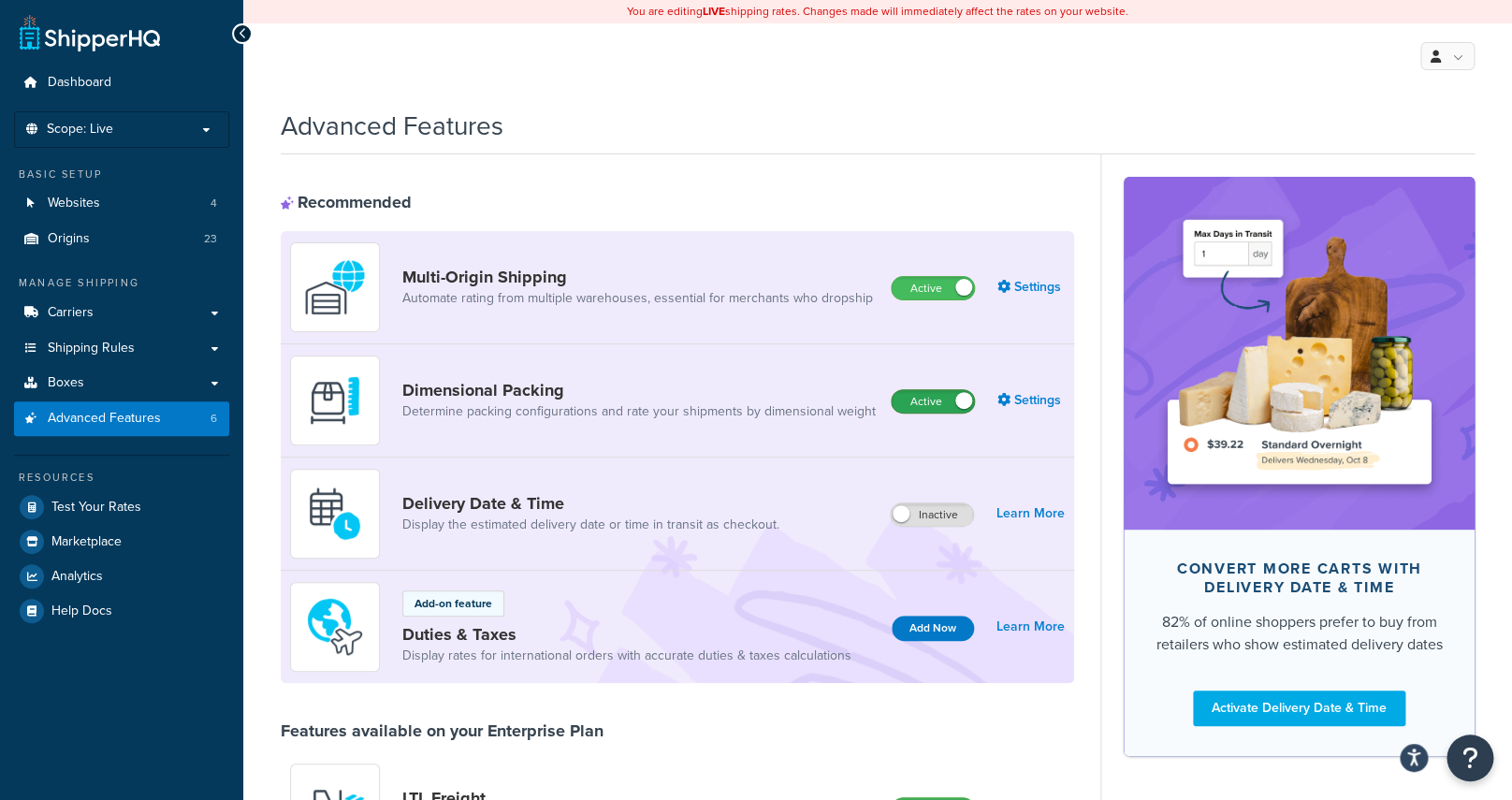 click on "Active" at bounding box center (933, 401) 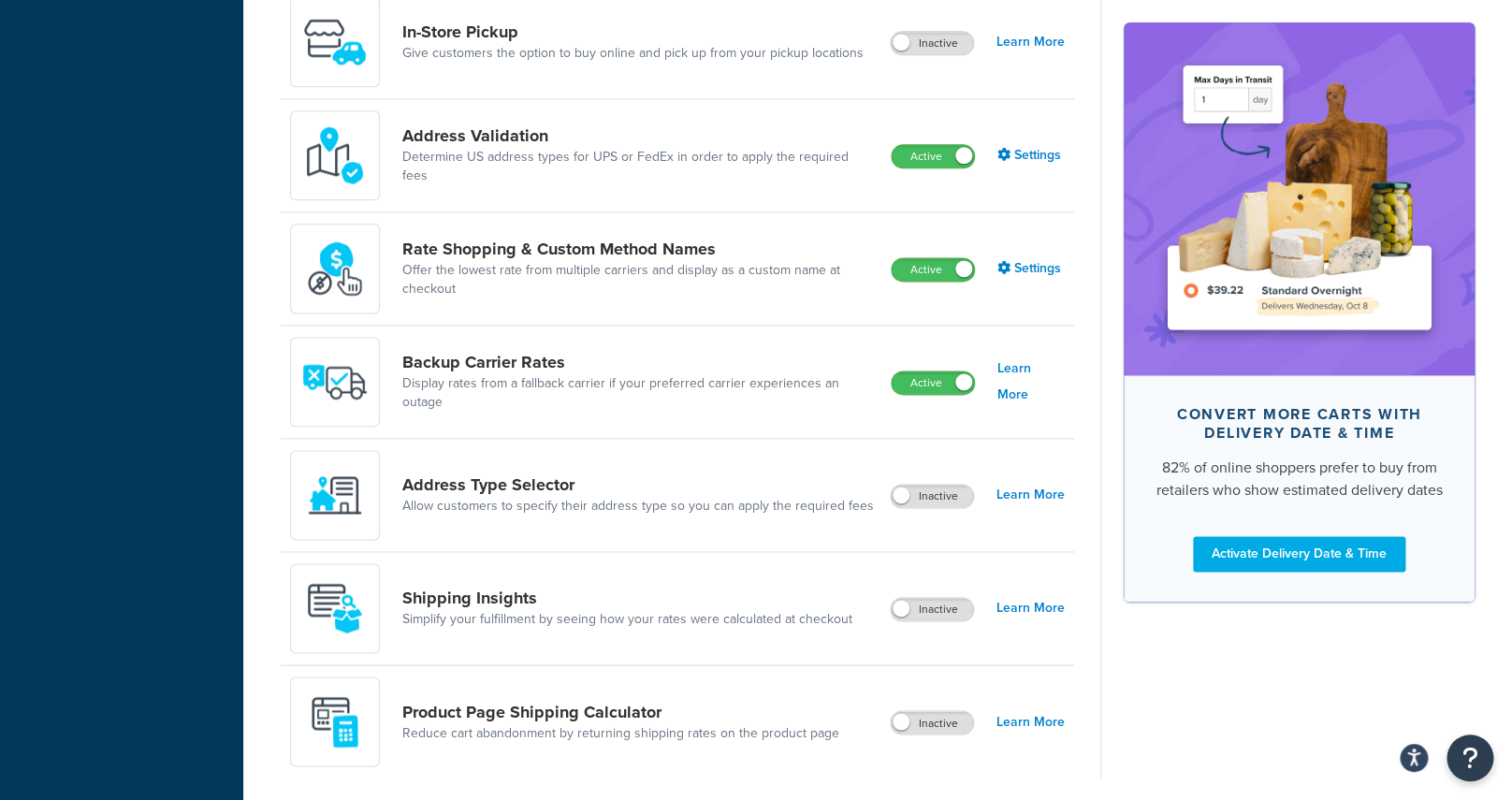scroll, scrollTop: 951, scrollLeft: 0, axis: vertical 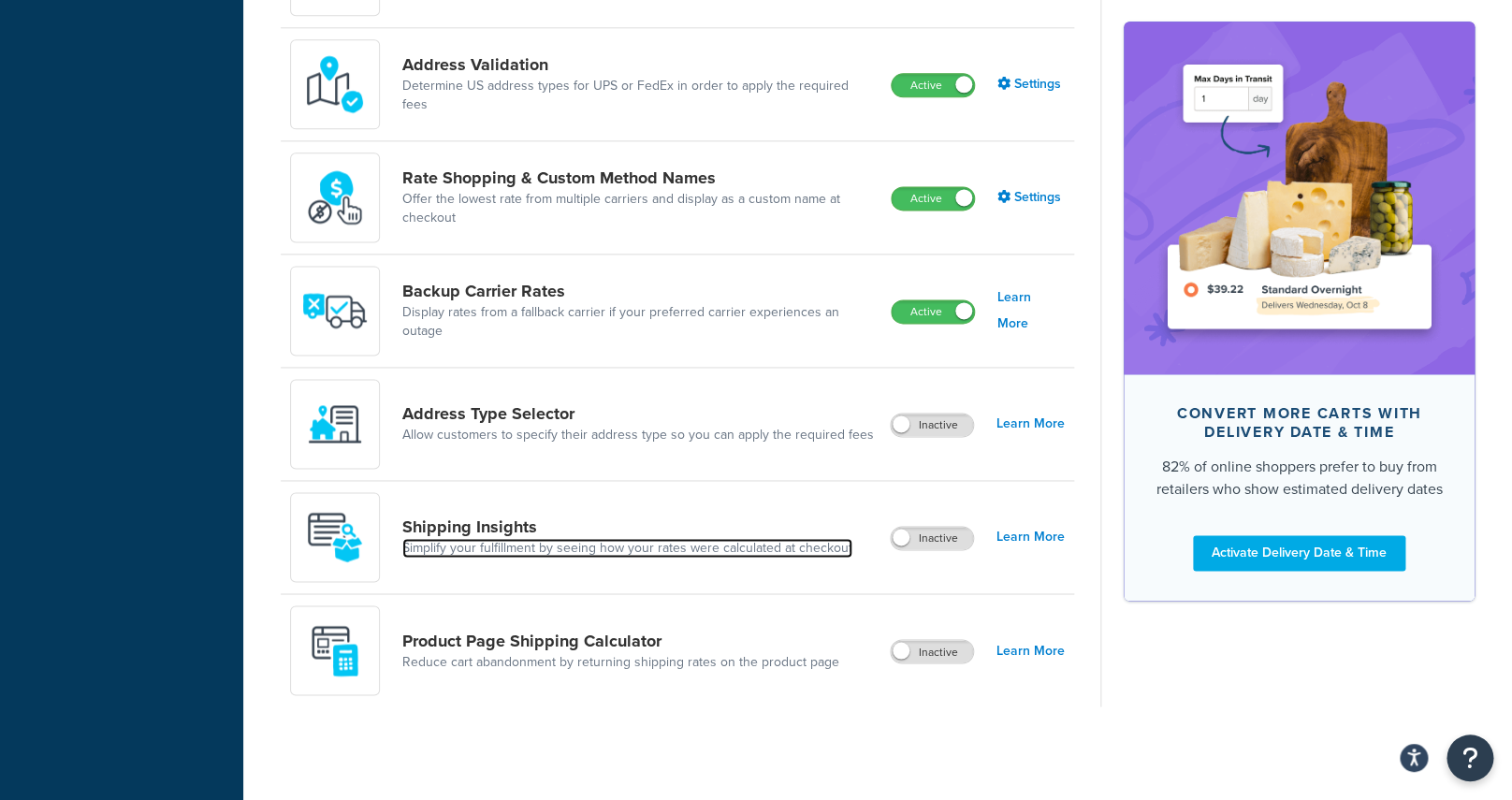 click on "Simplify your fulfillment by seeing how your rates were calculated at checkout" at bounding box center (627, 548) 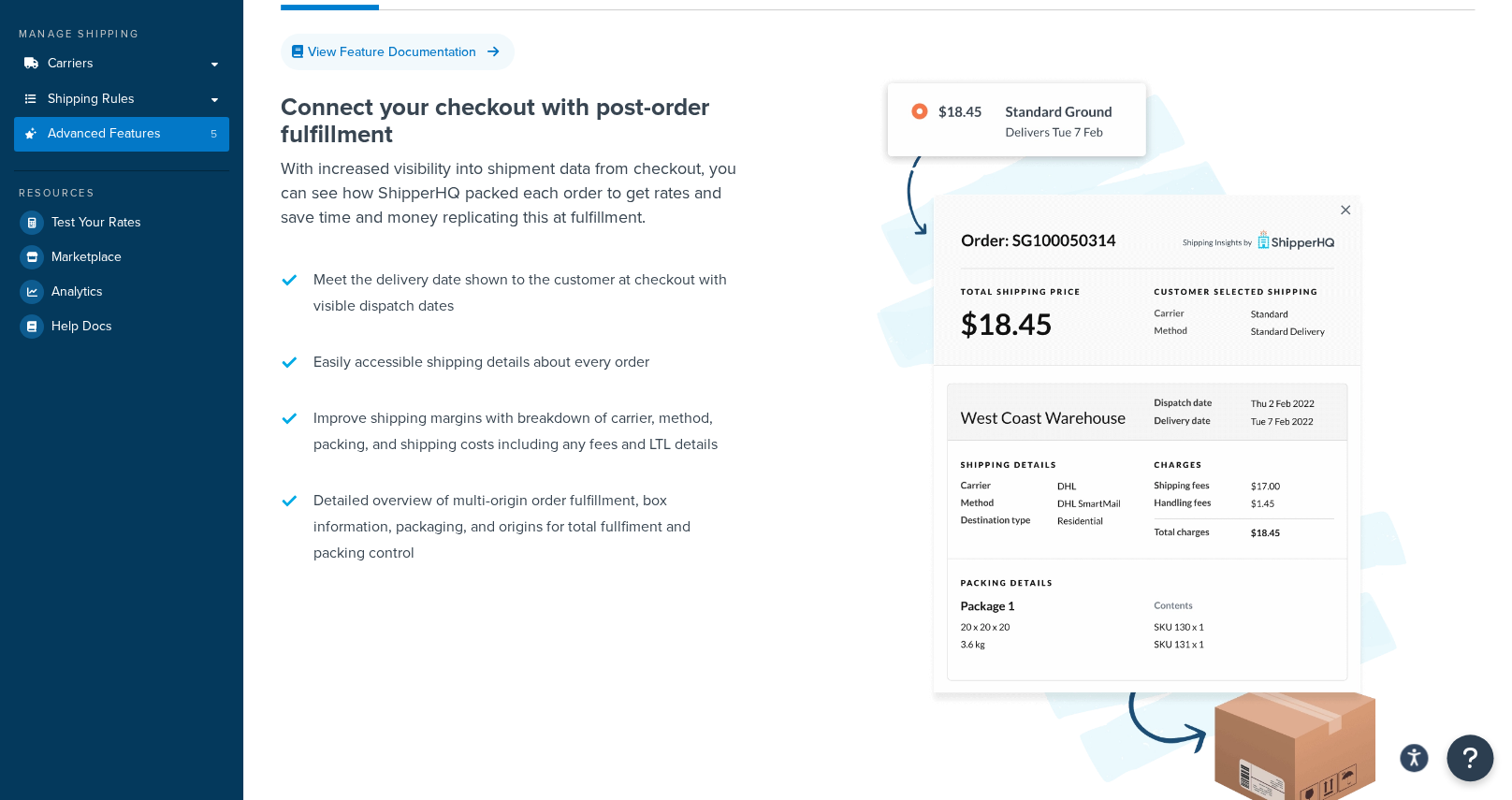 scroll, scrollTop: 250, scrollLeft: 0, axis: vertical 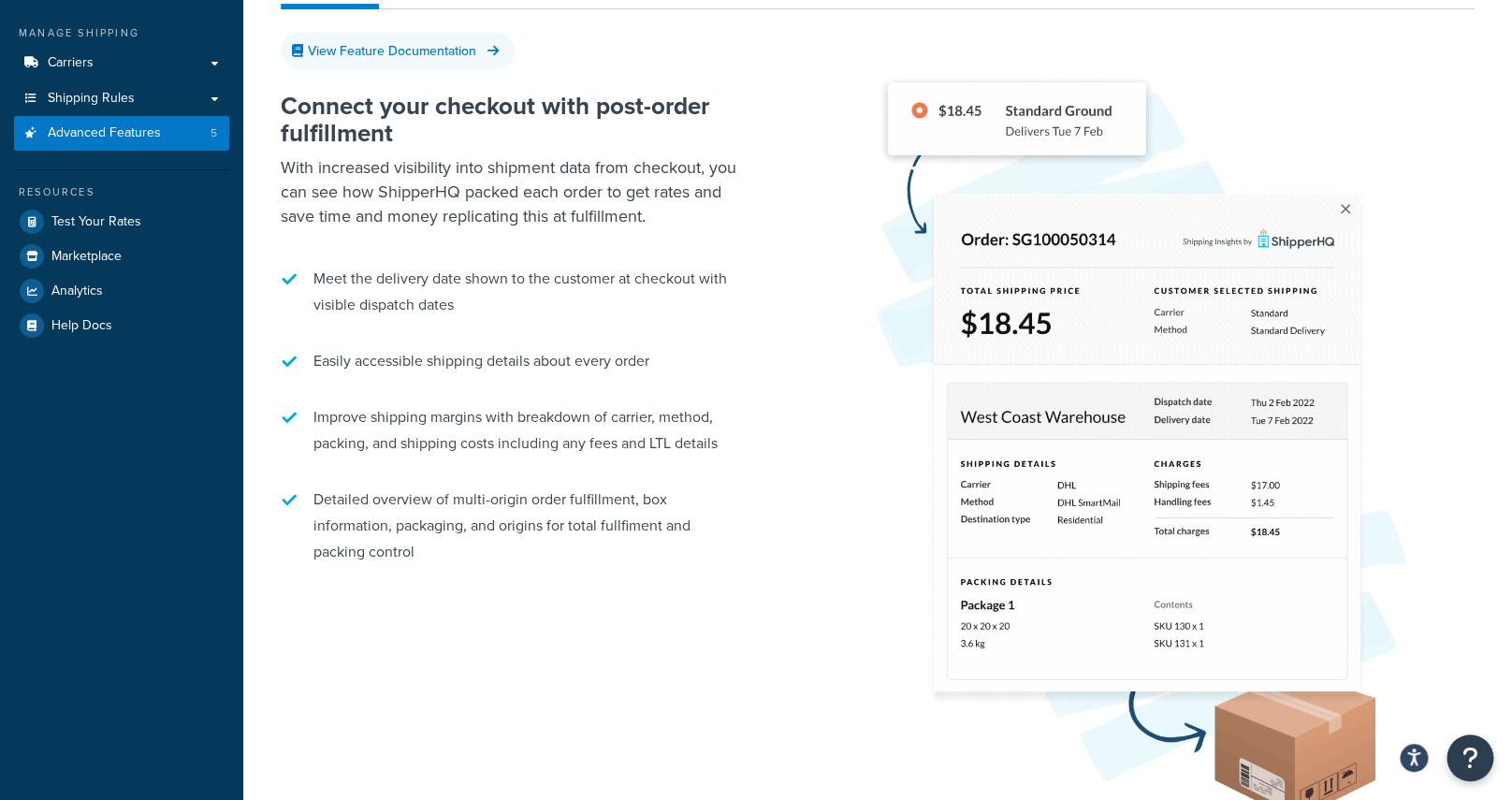 click at bounding box center [1140, 436] 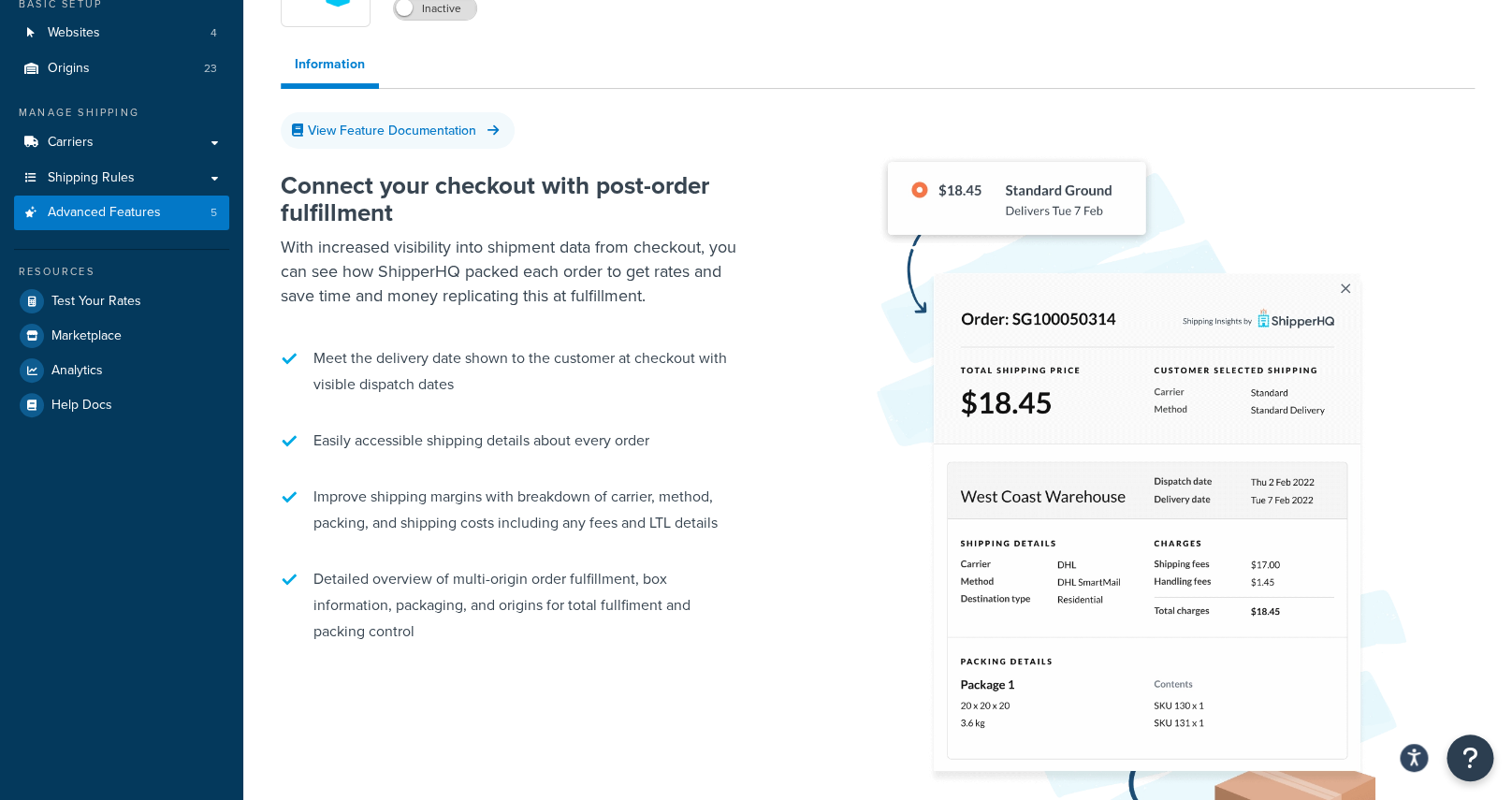 scroll, scrollTop: 249, scrollLeft: 0, axis: vertical 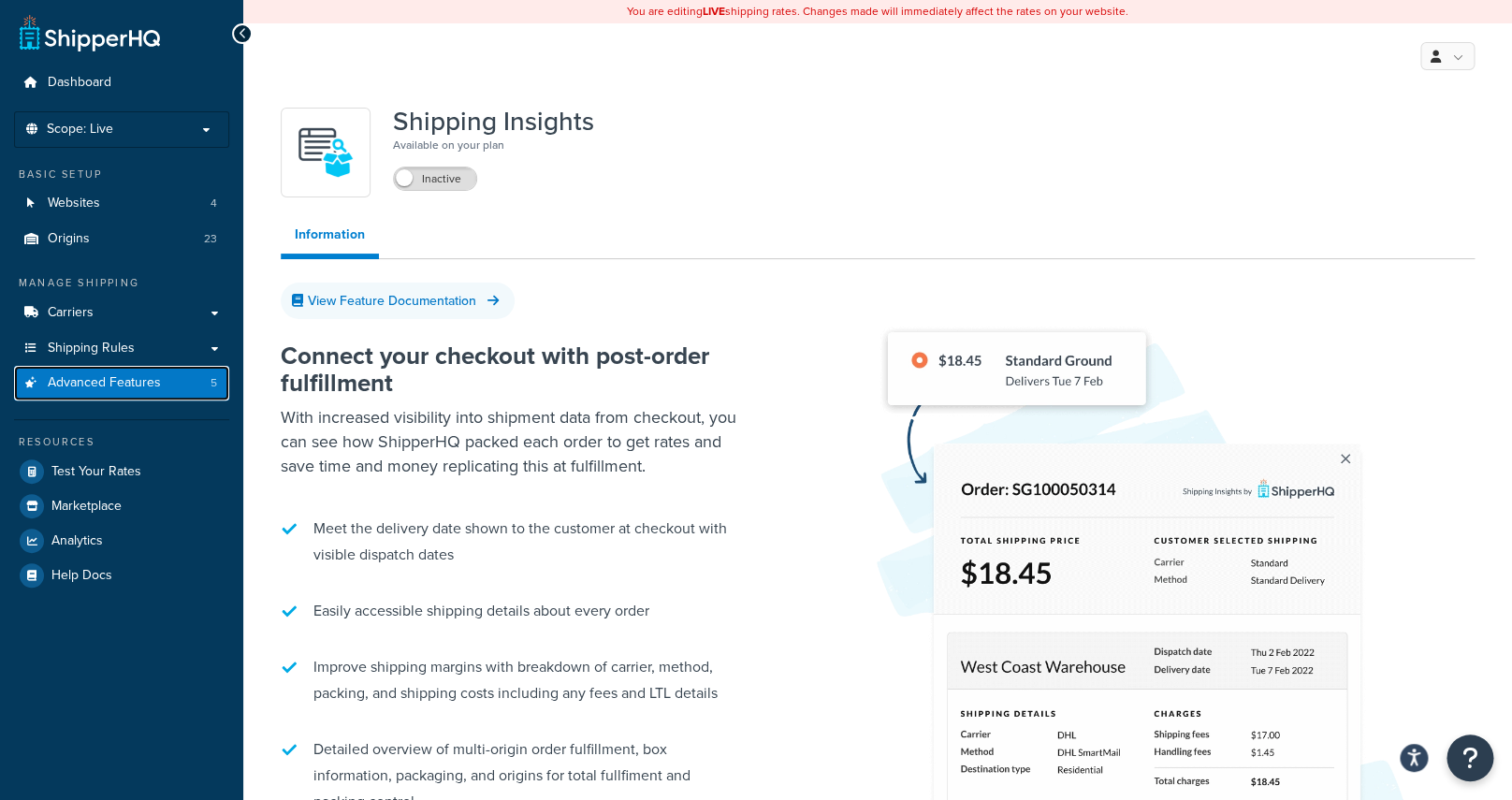 drag, startPoint x: 166, startPoint y: 376, endPoint x: 217, endPoint y: 376, distance: 51 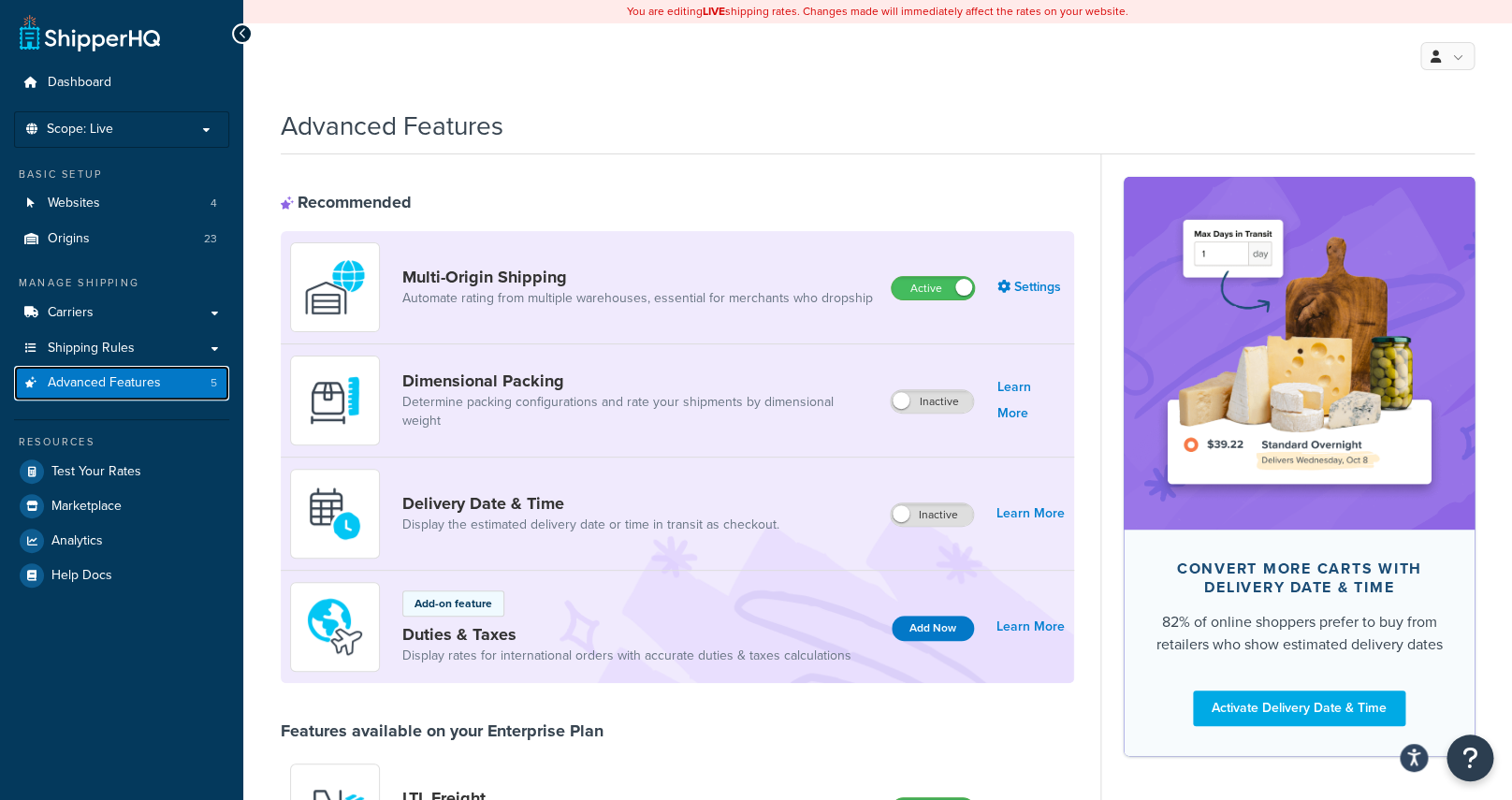 click on "Advanced Features" at bounding box center [104, 383] 